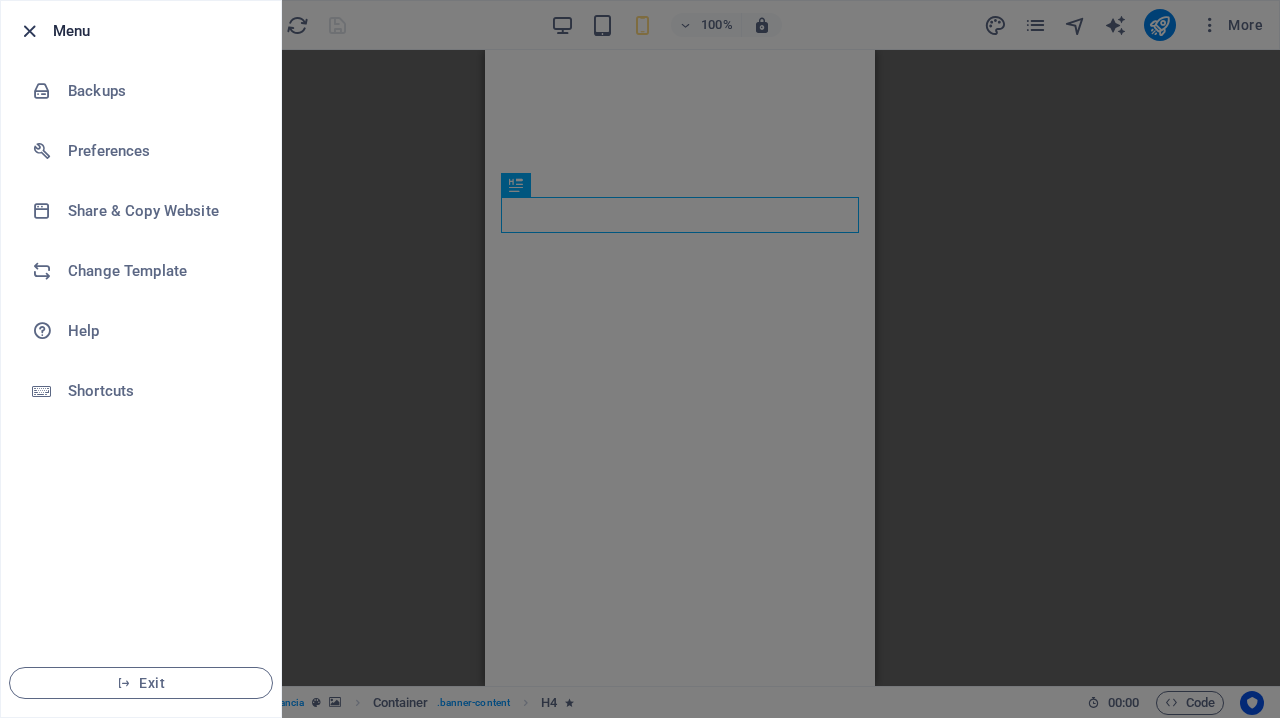 scroll, scrollTop: 0, scrollLeft: 0, axis: both 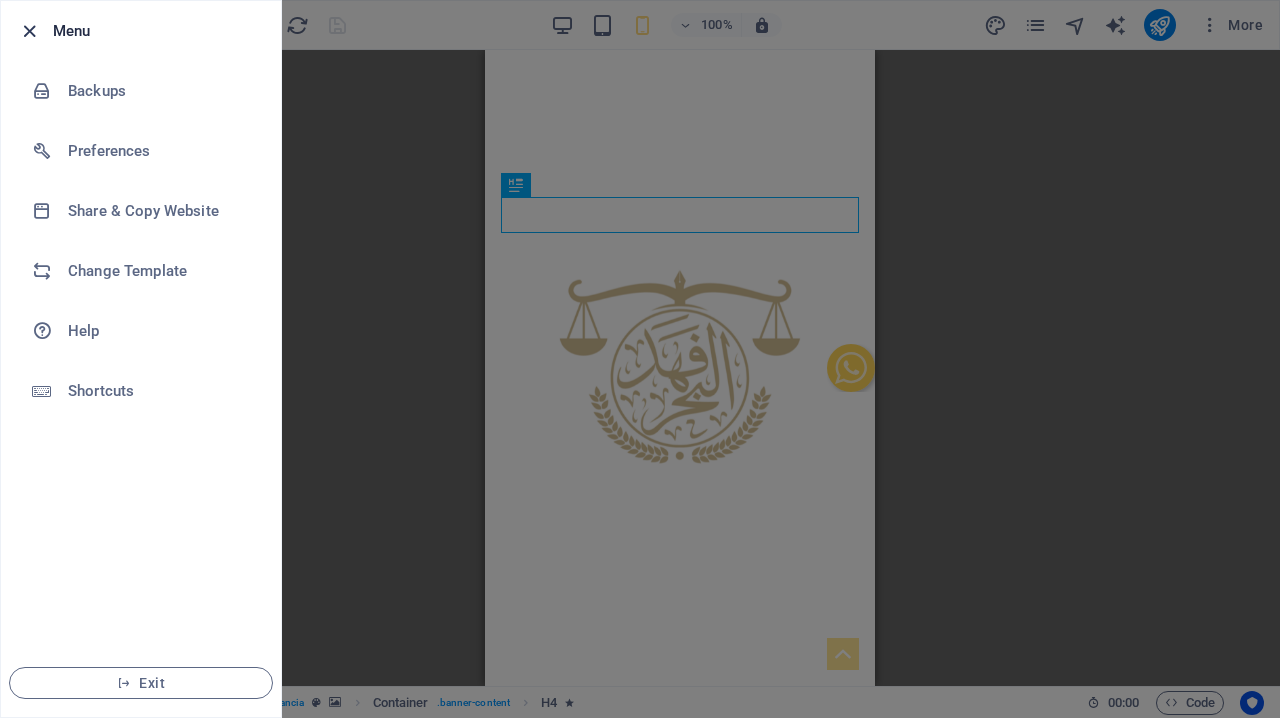 click at bounding box center (29, 31) 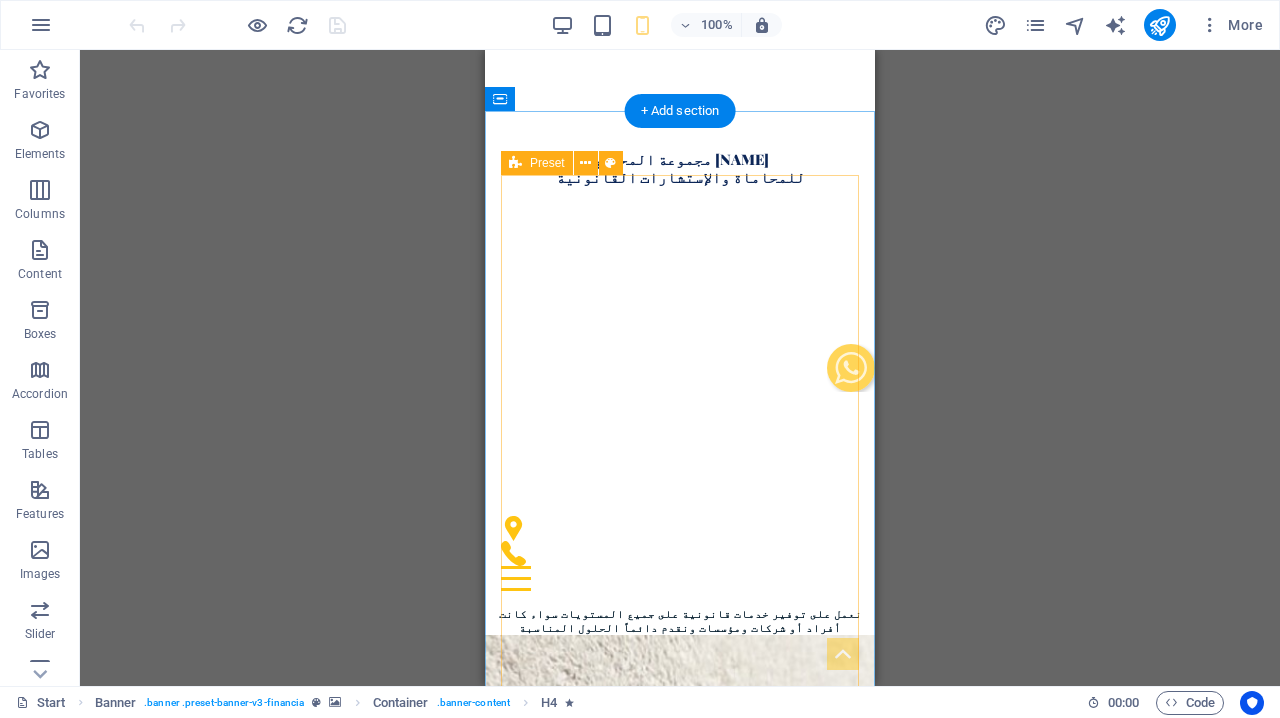 scroll, scrollTop: 601, scrollLeft: 0, axis: vertical 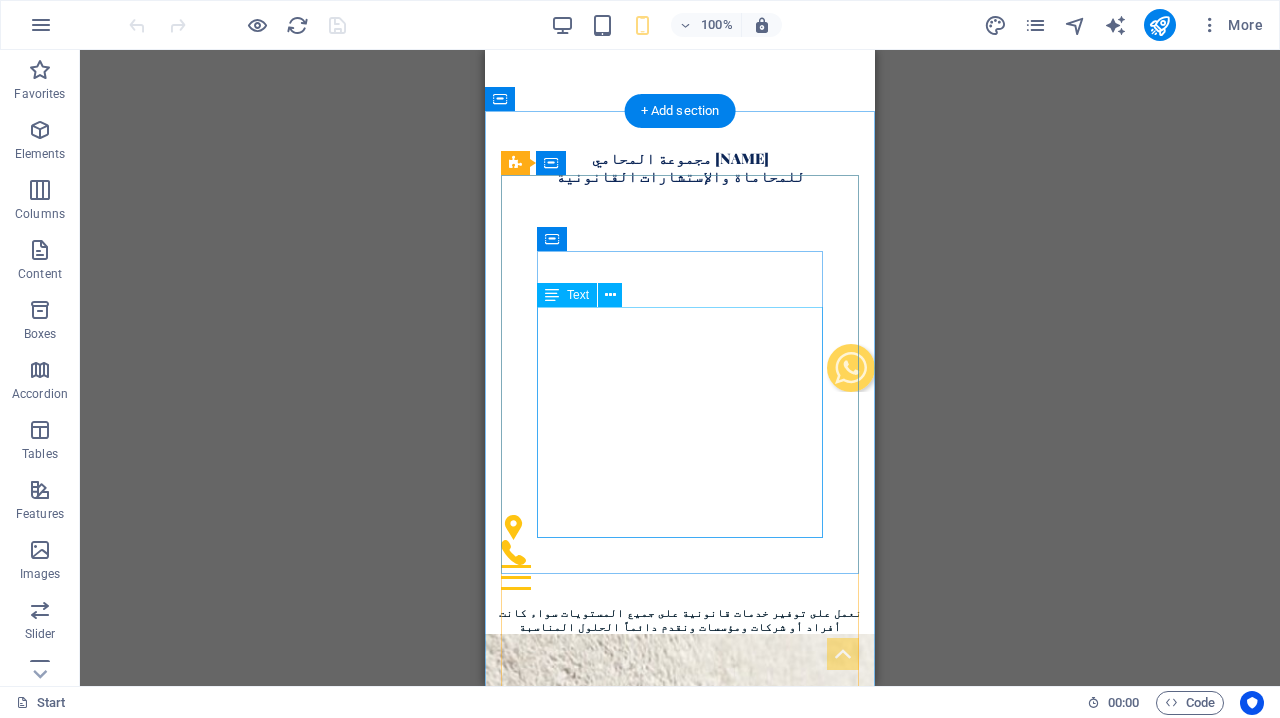 click on "تقديم مجموعة متكاملة من الخدمات القانونية مصممة خصيصاً لتلبية احتياجات موكلينا وإيماناً منا بمسؤوليتنا الاجتماعية من خلال المساهمة في الوصول الى رقي الوعي القانوني بالمجتمع" at bounding box center (680, 2528) 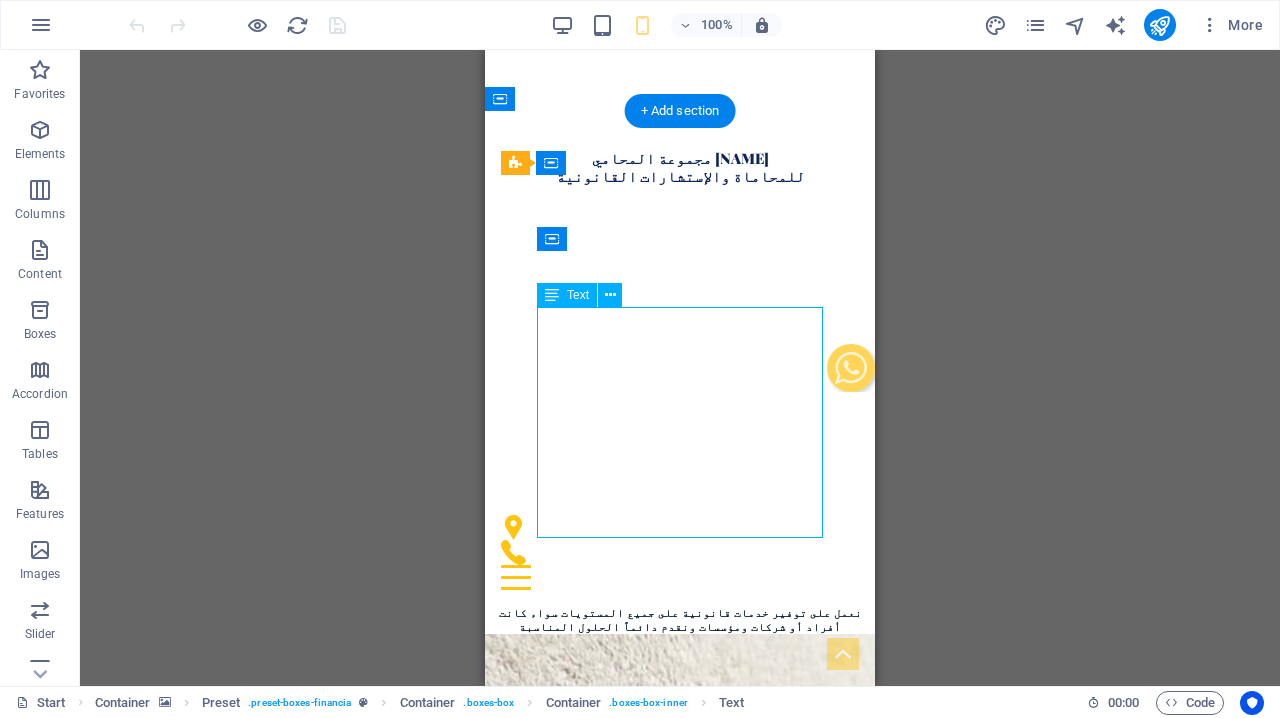 drag, startPoint x: 637, startPoint y: 519, endPoint x: 722, endPoint y: 510, distance: 85.47514 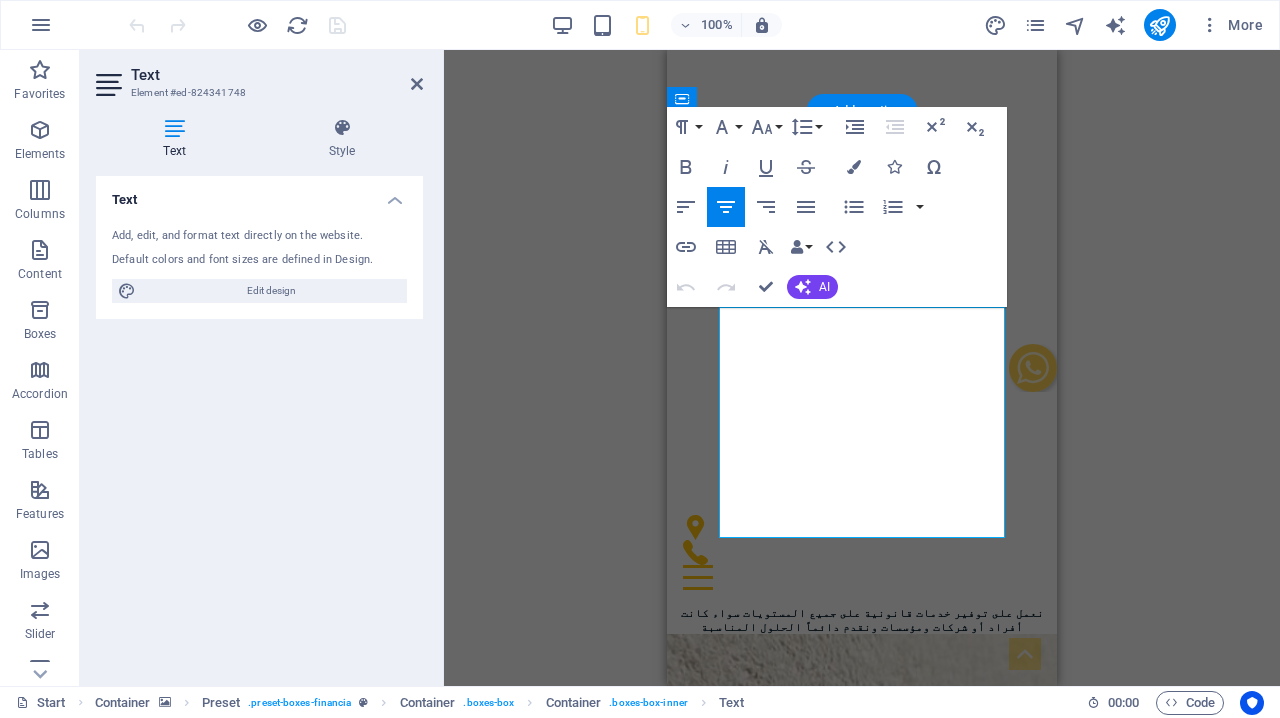 click on "تقديم مجموعة متكاملة من الخدمات القانونية مصممة خصيصاً لتلبية احتياجات موكلينا وإيماناً منا بمسؤوليتنا الاجتماعية من خلال المساهمة في الوصول الى رقي الوعي القانوني بالمجتمع" at bounding box center (862, 2528) 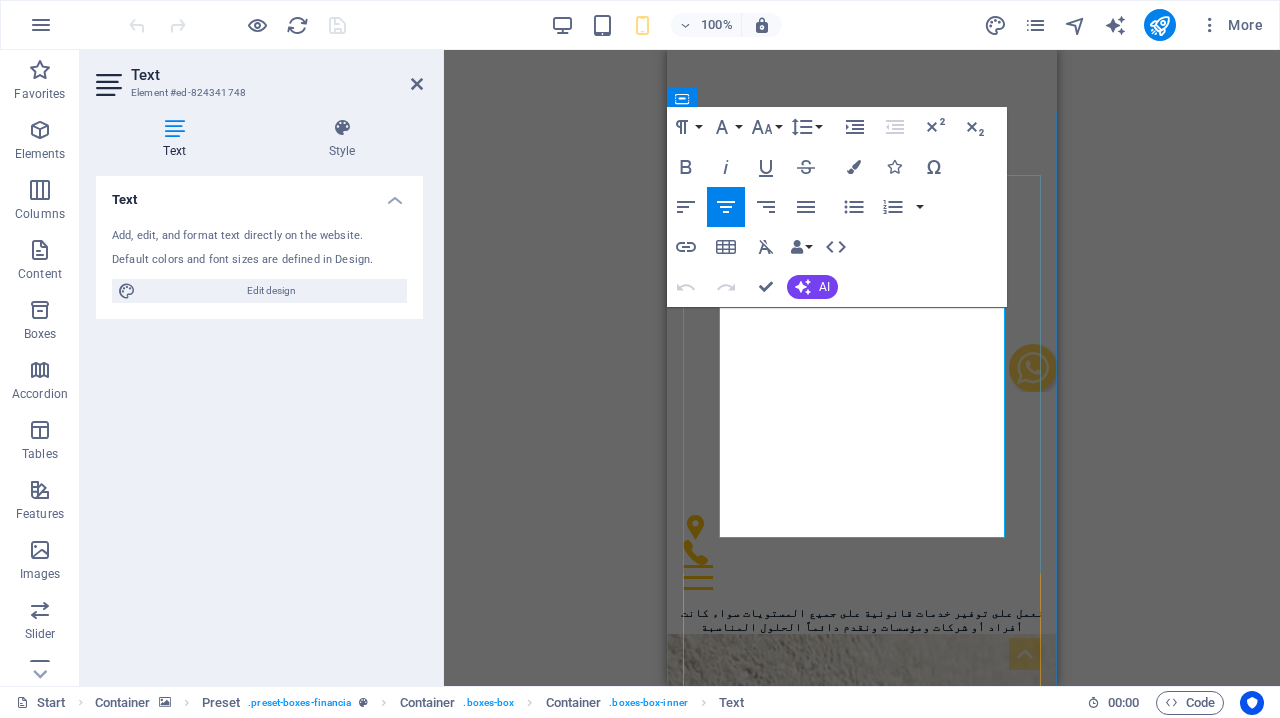 copy on "تقديم مجموعة متكاملة من الخدمات القانونية مصممة خصيصاً لتلبية احتياجات موكلينا وإيماناً منا بمسؤوليتنا الاجتماعية من خلال المساهمة في الوصول الى رقي الوعي القانوني بالمجتمع" 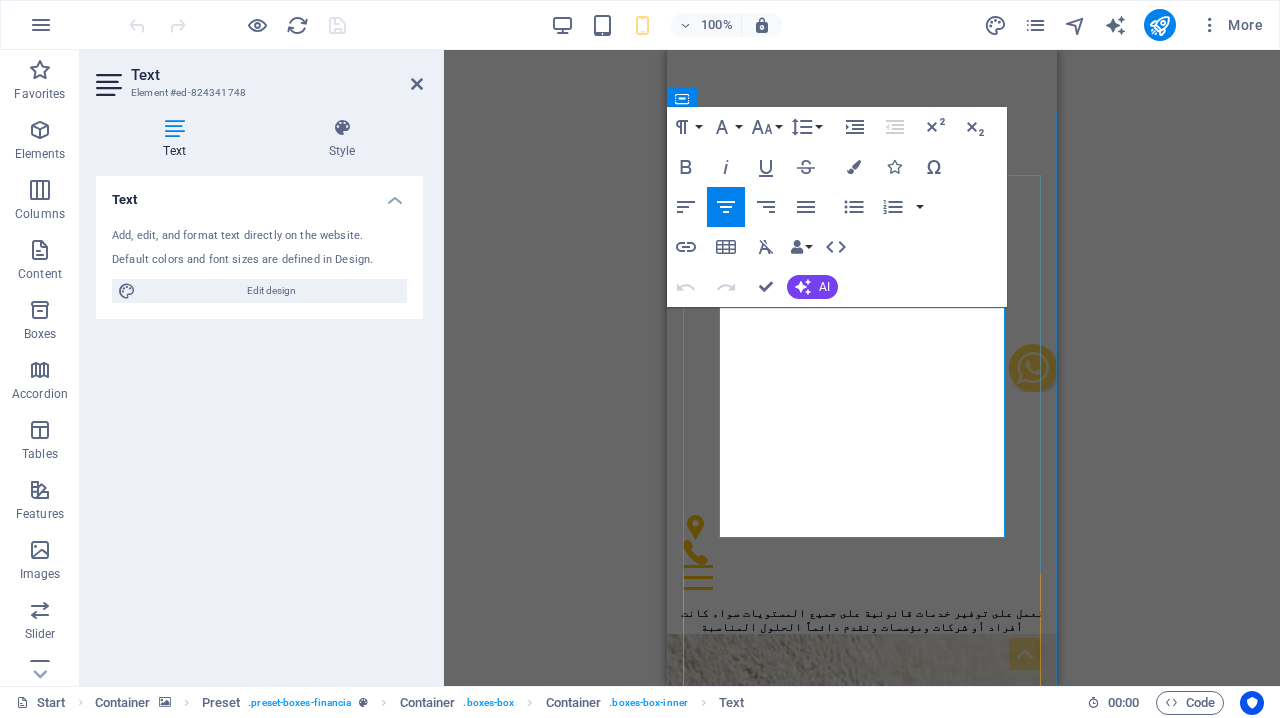 click on "تقديم مجموعة متكاملة من الخدمات القانونية مصممة خصيصاً لتلبية احتياجات موكلينا وإيماناً منا بمسؤوليتنا الاجتماعية من خلال المساهمة في الوصول الى رقي الوعي القانوني بالمجتمع" at bounding box center [862, 2528] 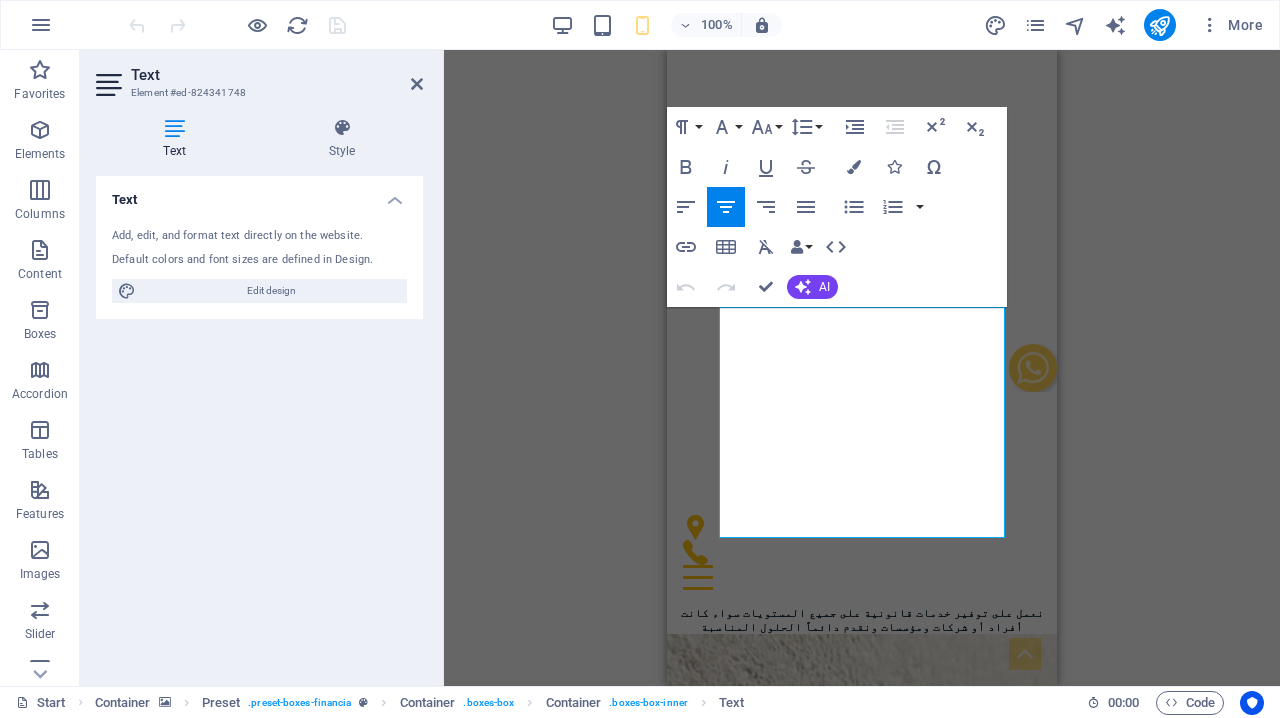 copy on "الوعي القانوني بالمجتمع" 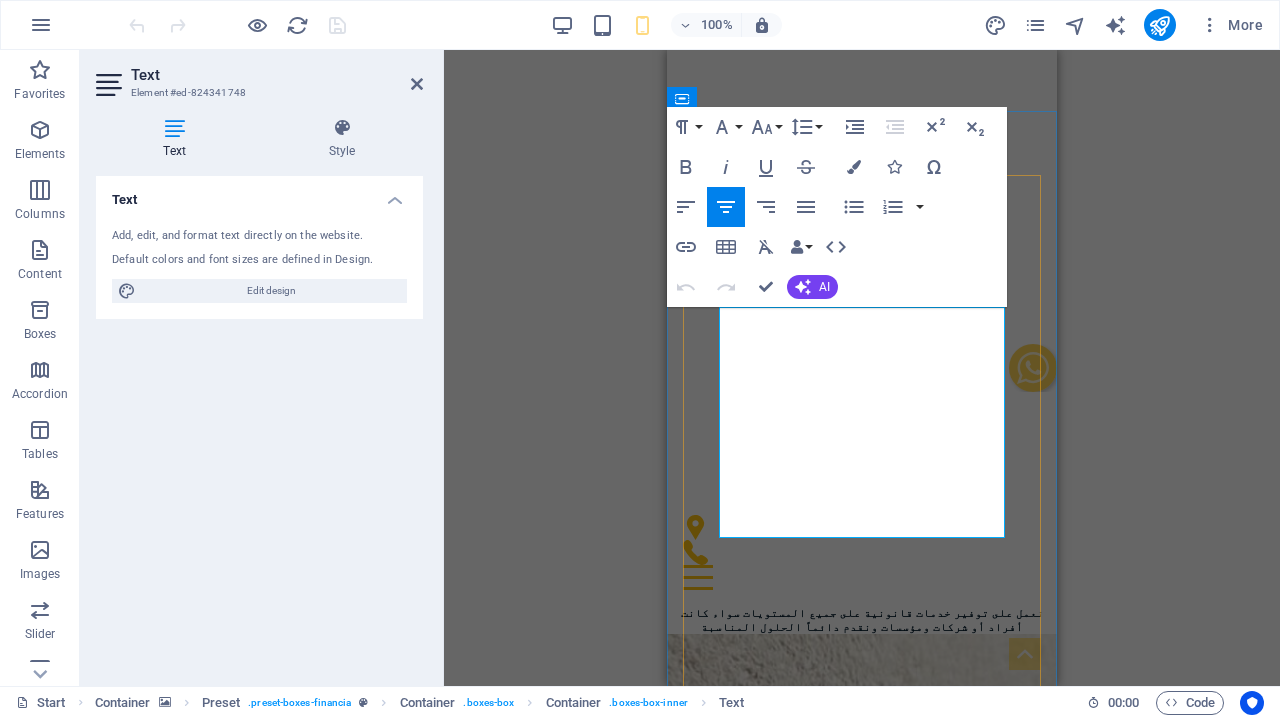 click on "هدفنا تقديم مجموعة متكاملة من الخدمات القانونية مصممة خصيصاً لتلبية احتياجات موكلينا وإيماناً منا بمسؤوليتنا الاجتماعية من خلال المساهمة في الوصول الى رقي الوعي القانوني بالمجتمع قيمنا الالتزام والدقة والمتابعة الدقيقة هي أهم القيم و المبادئ التوجيهية التي تدعم تقديمنا للخدمات القانونية لموكلينا الكرام رؤيتنا نحرص على ان نكون منارة وعنوان للتميز والتخصصية بتقديم مجموعة متكاملة وواسعة من الخدمات والاستشارات القانونية الاحترافية ذات الجودة العالية وحسب افضل الممارسات القانونية  لتحقيق أعلى معايير الجودة والتي تتسم بالتنوع والشمول رسالتنا" at bounding box center [862, 3107] 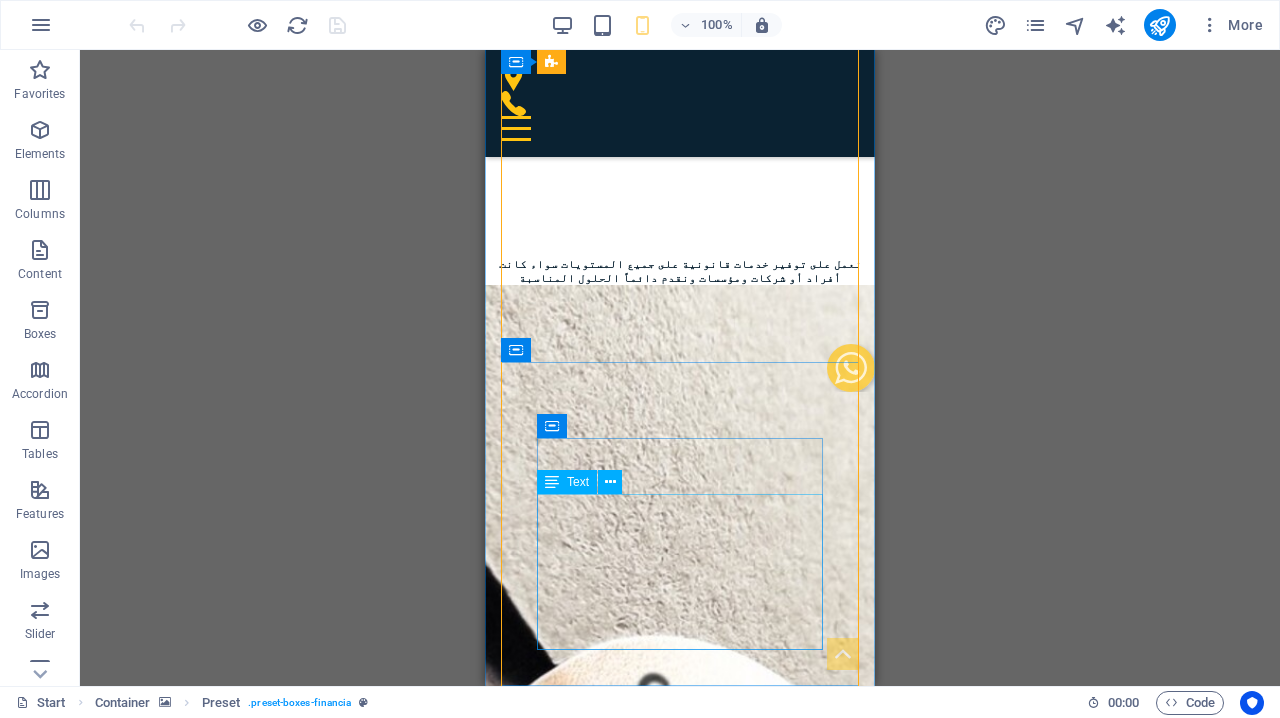 scroll, scrollTop: 845, scrollLeft: 0, axis: vertical 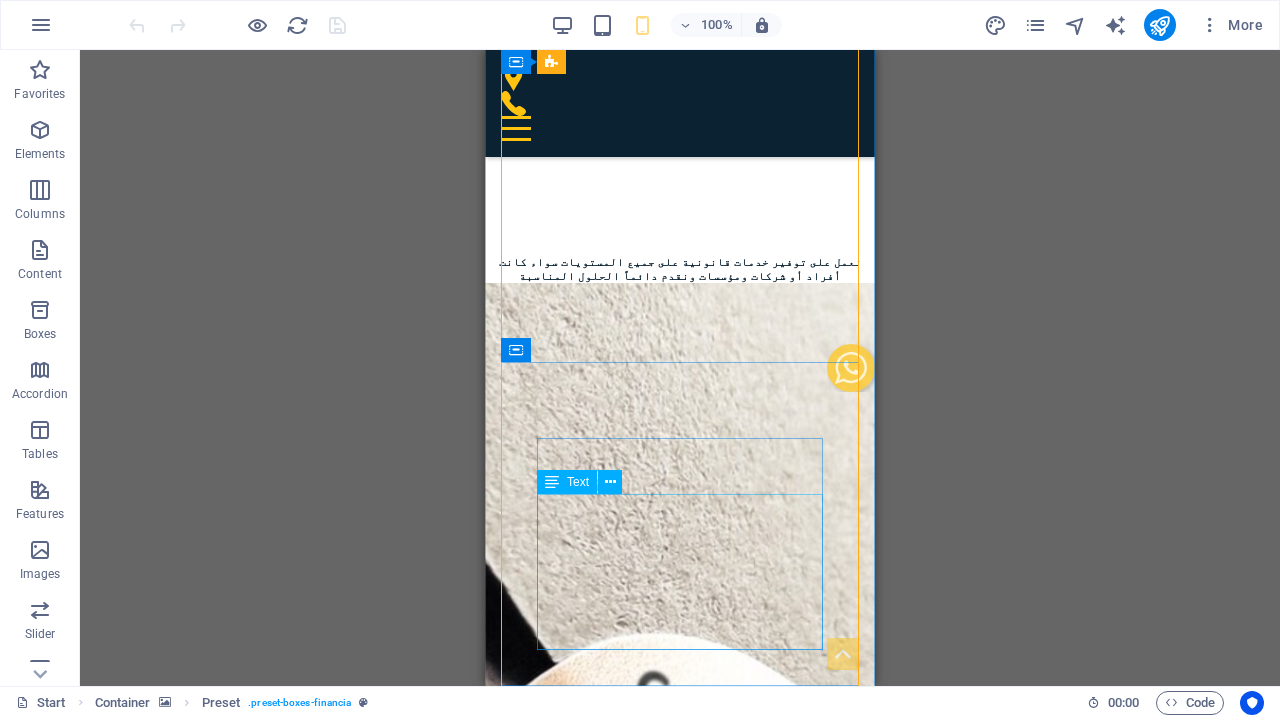 click on "الالتزام والدقة والمتابعة الدقيقة هي أهم القيم و المبادئ التوجيهية التي تدعم تقديمنا للخدمات القانونية لموكلينا الكرام" at bounding box center (680, 2606) 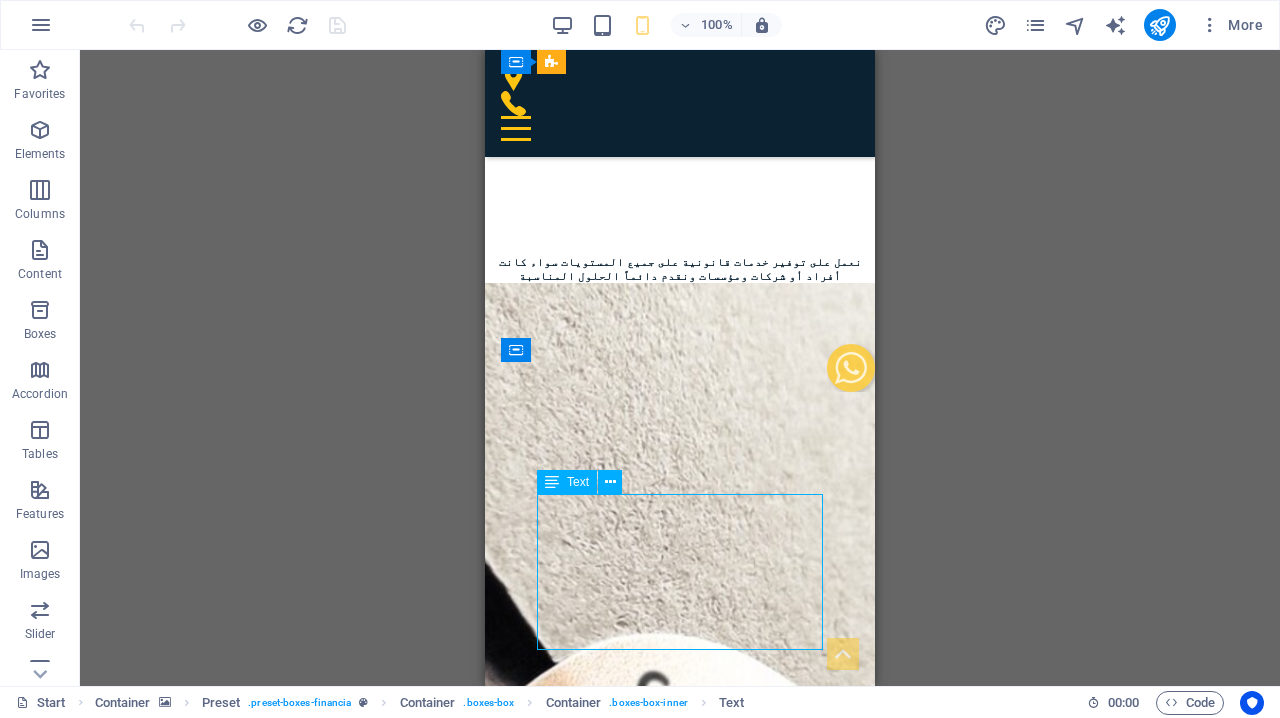 click on "الالتزام والدقة والمتابعة الدقيقة هي أهم القيم و المبادئ التوجيهية التي تدعم تقديمنا للخدمات القانونية لموكلينا الكرام" at bounding box center [680, 2606] 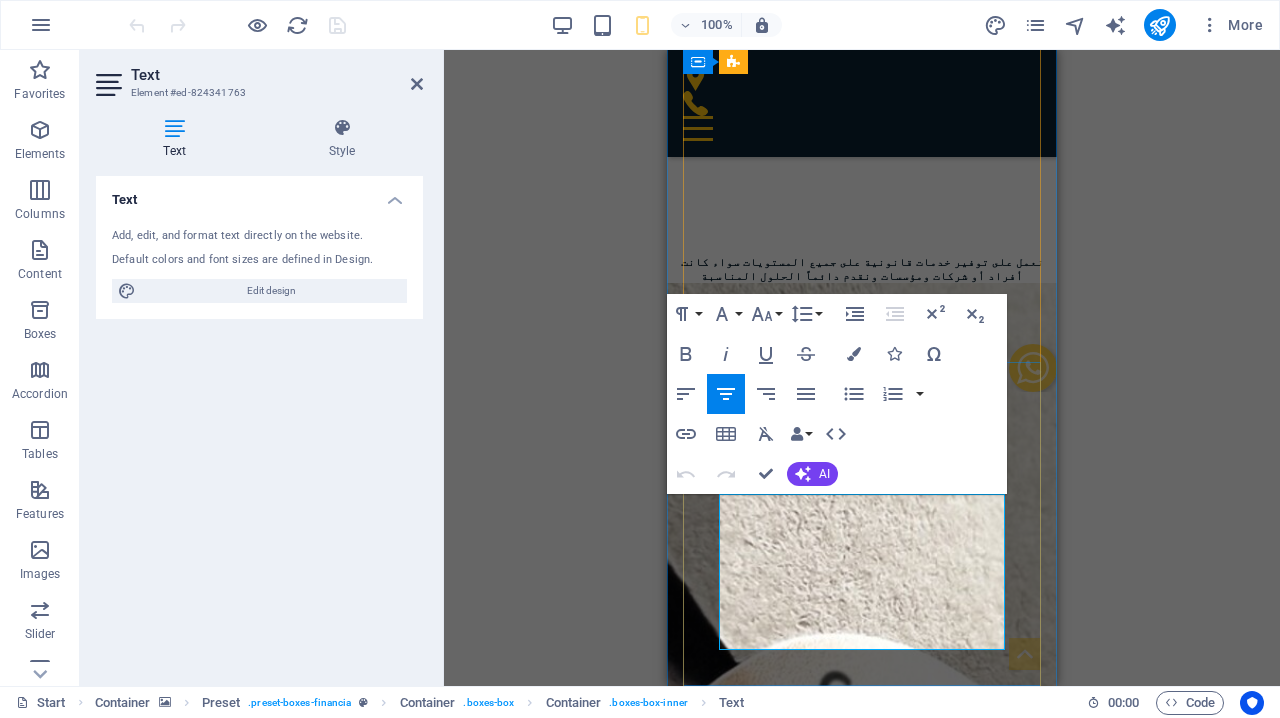 click on "قيمنا الالتزام والدقة والمتابعة الدقيقة هي أهم القيم و المبادئ التوجيهية التي تدعم تقديمنا للخدمات القانونية لموكلينا الكرام" at bounding box center [862, 2562] 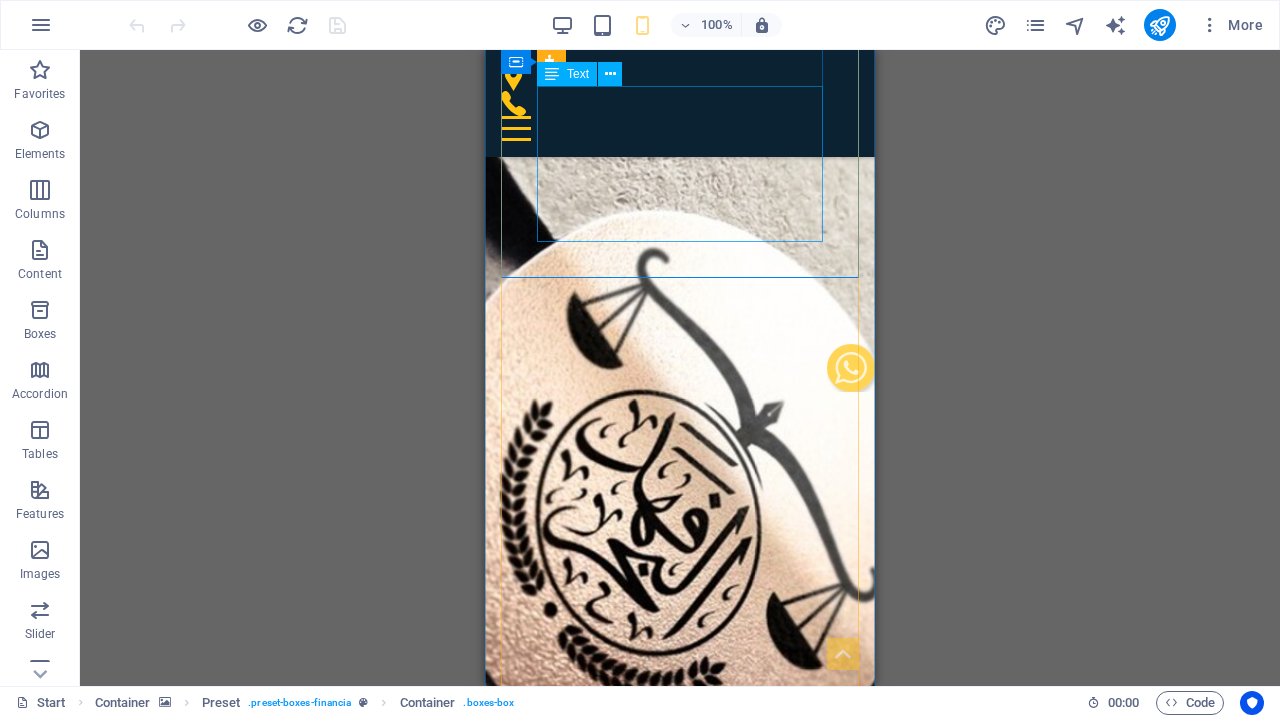 scroll, scrollTop: 1279, scrollLeft: 0, axis: vertical 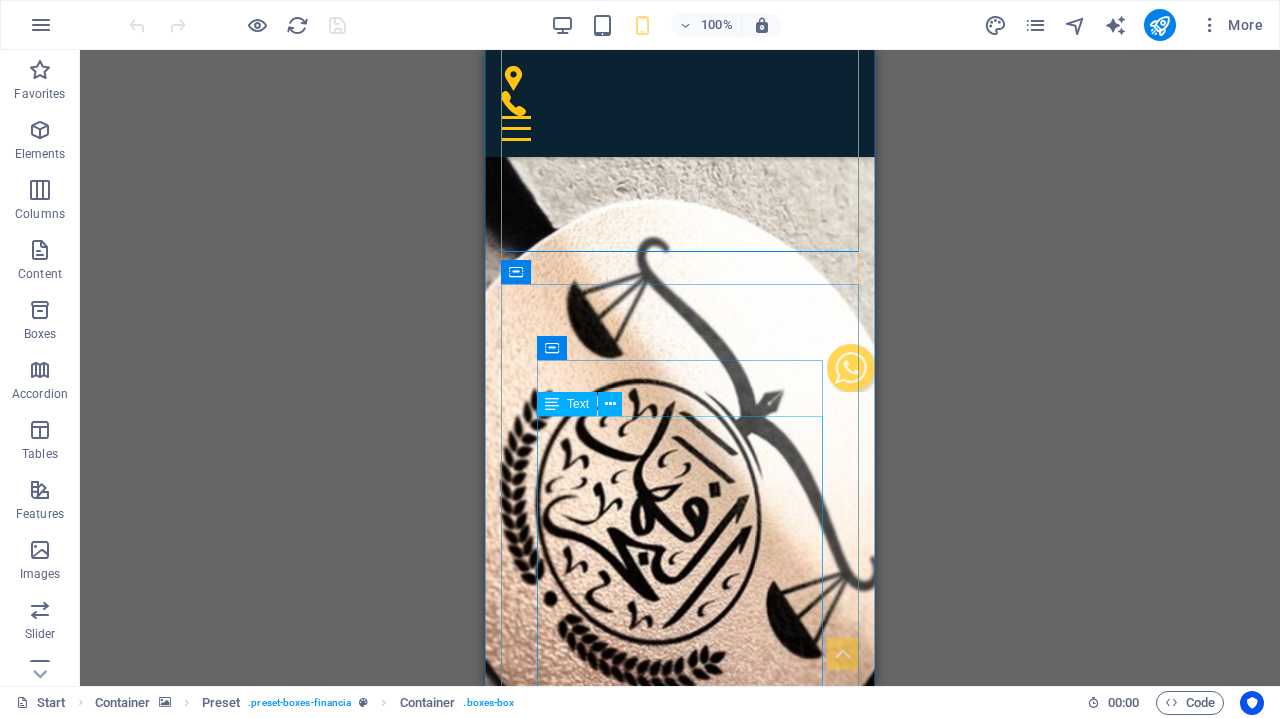 click on "نحرص على ان نكون منارة وعنوان للتميز والتخصصية بتقديم مجموعة متكاملة وواسعة من الخدمات والاستشارات القانونية الاحترافية ذات الجودة العالية وحسب افضل الممارسات القانونية  لتحقيق أعلى معايير الجودة والتي تتسم بالتنوع والشمول" at bounding box center (680, 2640) 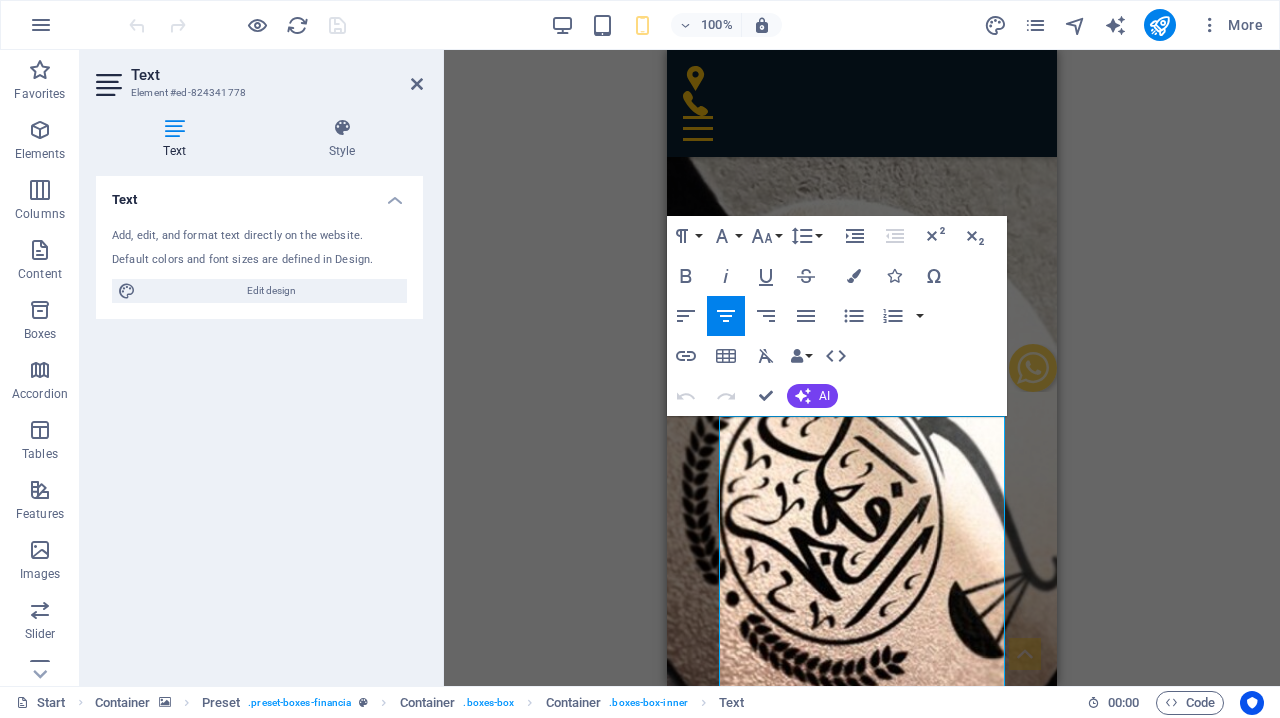 copy on "نحرص على ان نكون منارة وعنوان للتميز والتخصصية بتقديم مجموعة متكاملة وواسعة من الخدمات والاستشارات القانونية الاحترافية ذات الجودة العالية وحسب افضل الممارسات القانونية  لتحقيق أعلى معايير الجودة والتي تتسم بالتنوع والشمول" 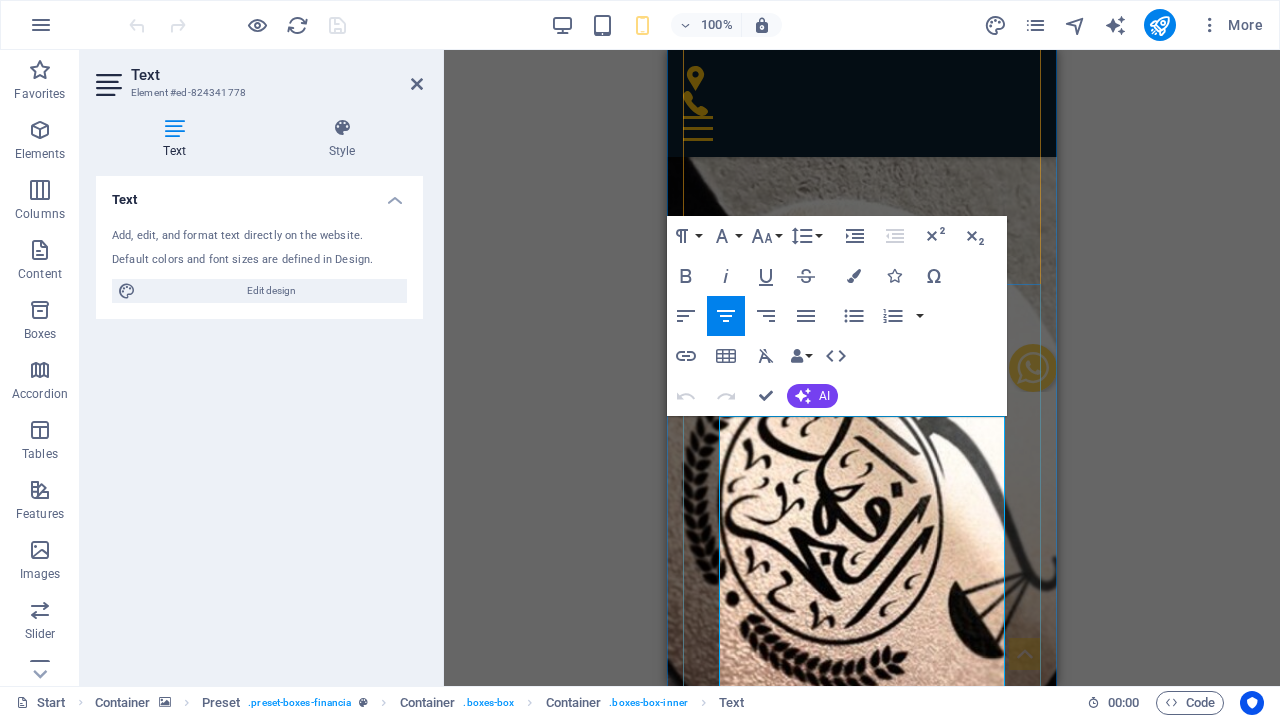 click on "رؤيتنا نحرص على ان نكون منارة وعنوان للتميز والتخصصية بتقديم مجموعة متكاملة وواسعة من الخدمات والاستشارات القانونية الاحترافية ذات الجودة العالية وحسب افضل الممارسات القانونية  لتحقيق أعلى معايير الجودة والتي تتسم بالتنوع والشمول" at bounding box center (862, 2596) 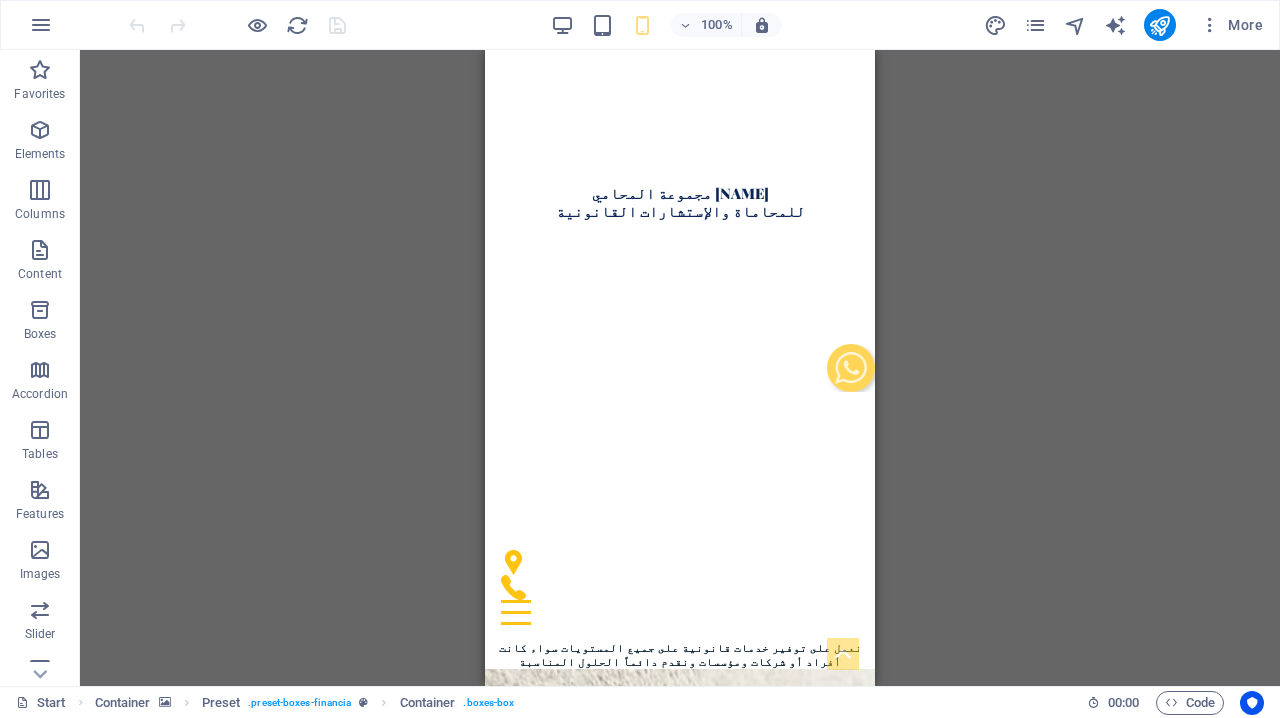 scroll, scrollTop: 565, scrollLeft: 0, axis: vertical 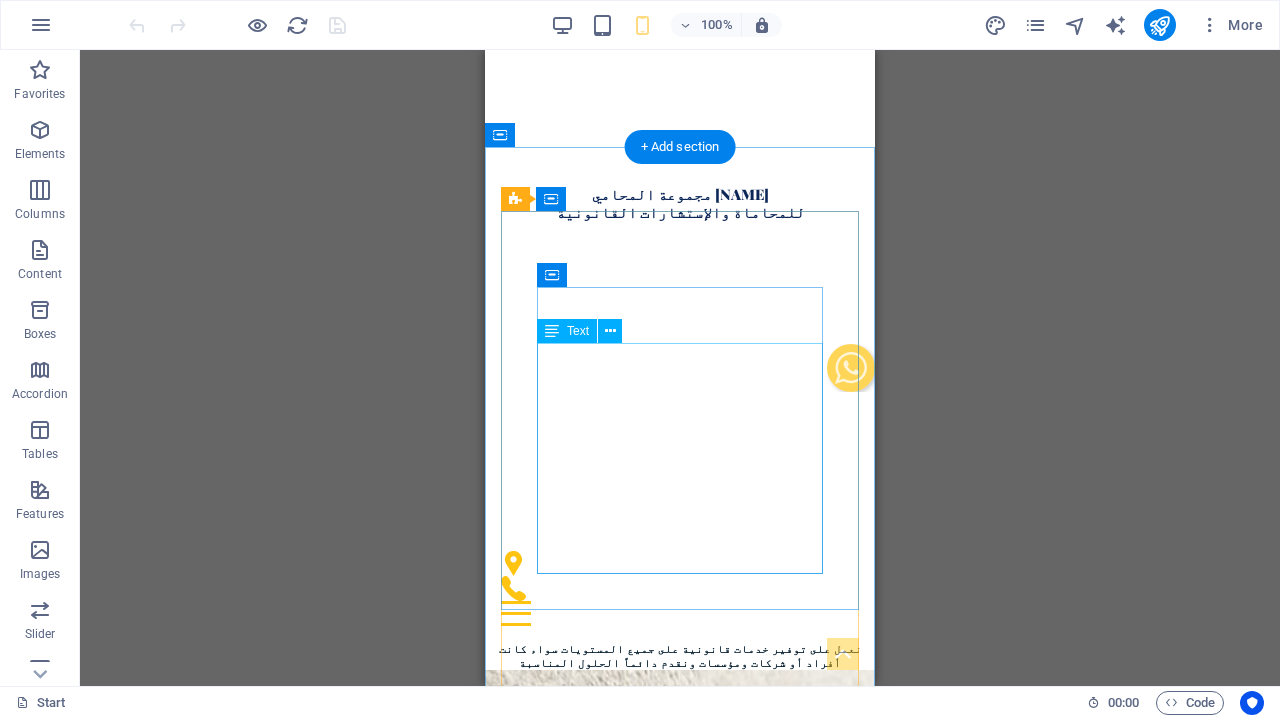 click on "تقديم مجموعة متكاملة من الخدمات القانونية مصممة خصيصاً لتلبية احتياجات موكلينا وإيماناً منا بمسؤوليتنا الاجتماعية من خلال المساهمة في الوصول الى رقي الوعي القانوني بالمجتمع" at bounding box center (680, 2564) 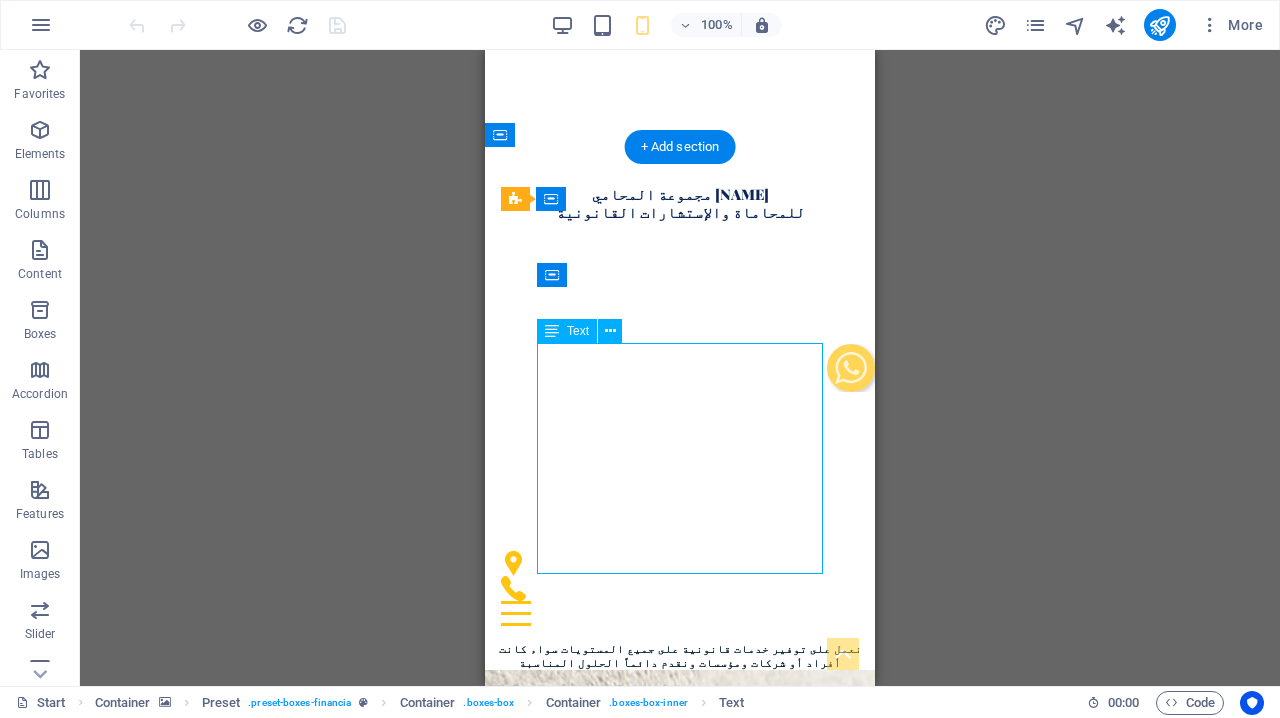 click on "تقديم مجموعة متكاملة من الخدمات القانونية مصممة خصيصاً لتلبية احتياجات موكلينا وإيماناً منا بمسؤوليتنا الاجتماعية من خلال المساهمة في الوصول الى رقي الوعي القانوني بالمجتمع" at bounding box center (680, 2564) 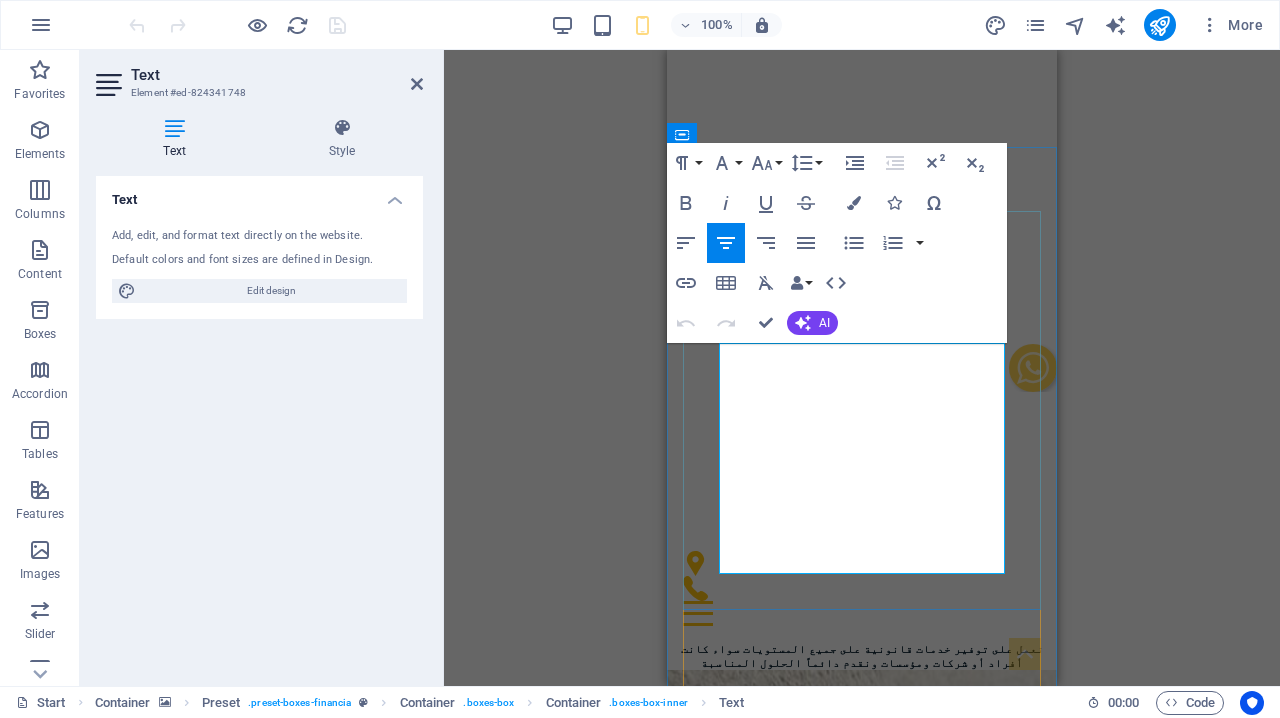 drag, startPoint x: 807, startPoint y: 552, endPoint x: 1008, endPoint y: 327, distance: 301.70514 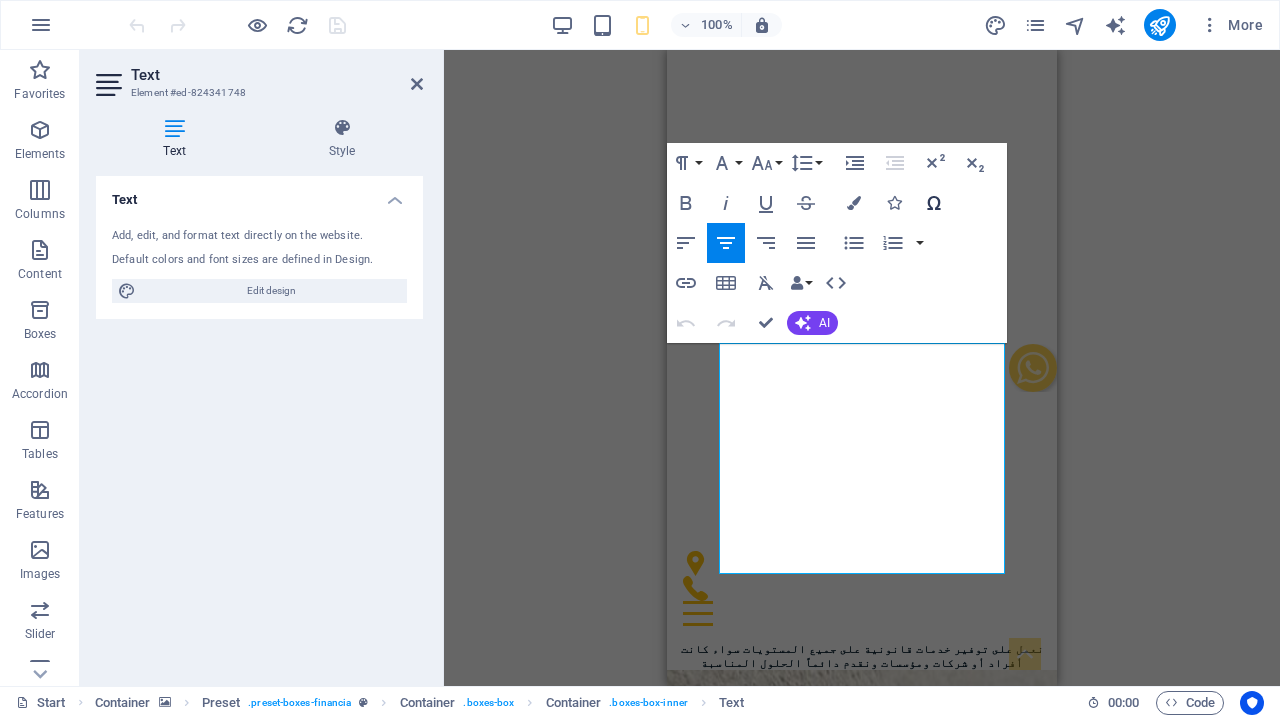 copy on "تقديم مجموعة متكاملة من الخدمات القانونية مصممة خصيصاً لتلبية احتياجات موكلينا وإيماناً منا بمسؤوليتنا الاجتماعية من خلال المساهمة في الوصول الى رقي الوعي القانوني بالمجتمع" 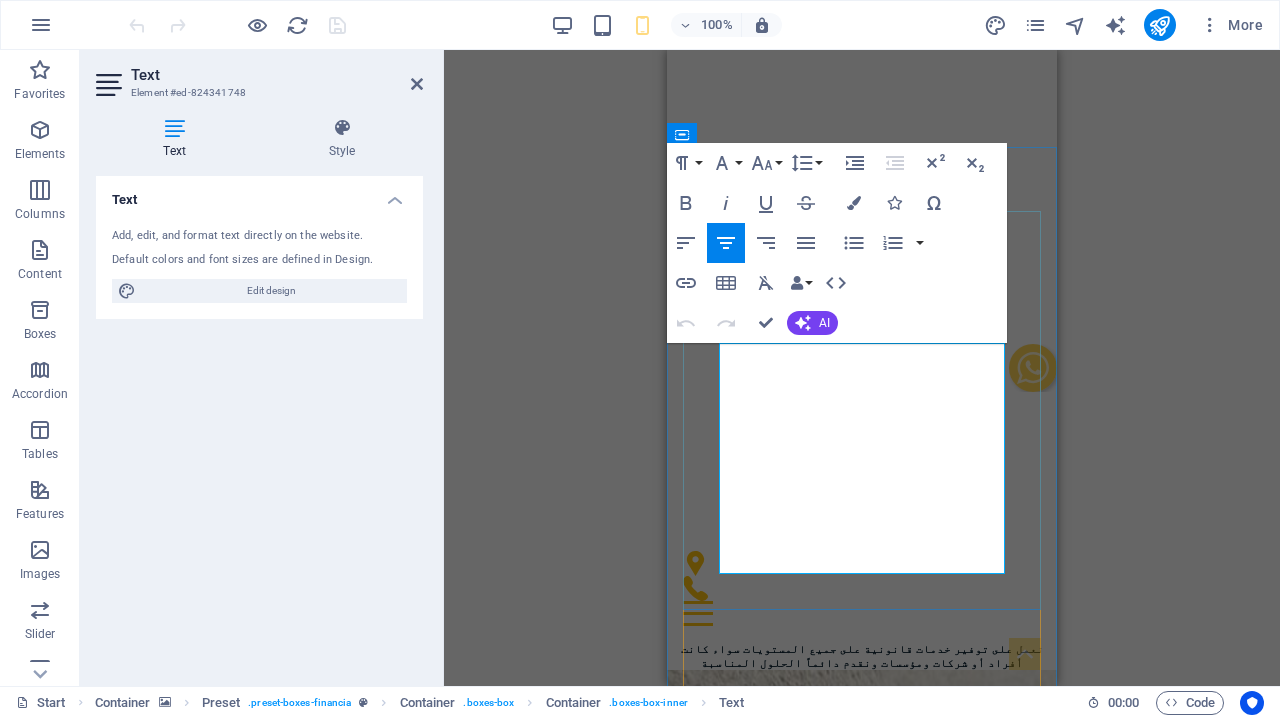 click on "هدفنا تقديم مجموعة متكاملة من الخدمات القانونية مصممة خصيصاً لتلبية احتياجات موكلينا وإيماناً منا بمسؤوليتنا الاجتماعية من خلال المساهمة في الوصول الى رقي الوعي القانوني بالمجتمع" at bounding box center [862, 2520] 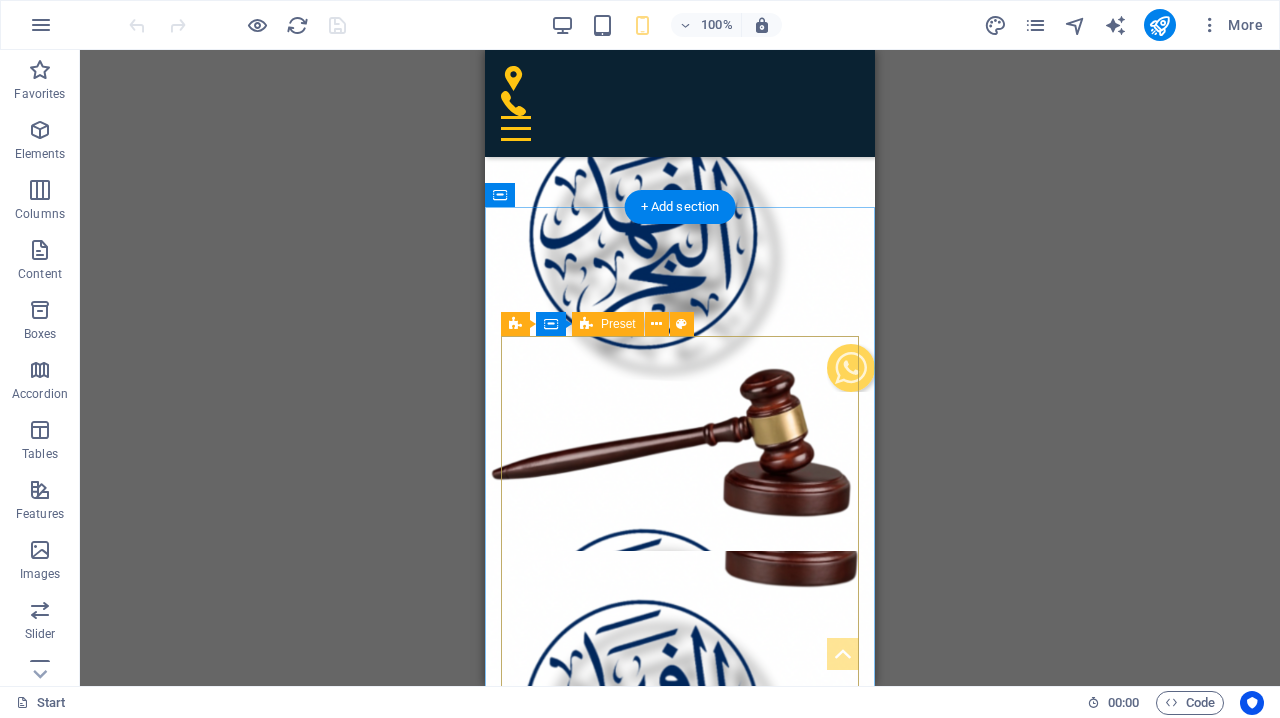 scroll, scrollTop: 2622, scrollLeft: 0, axis: vertical 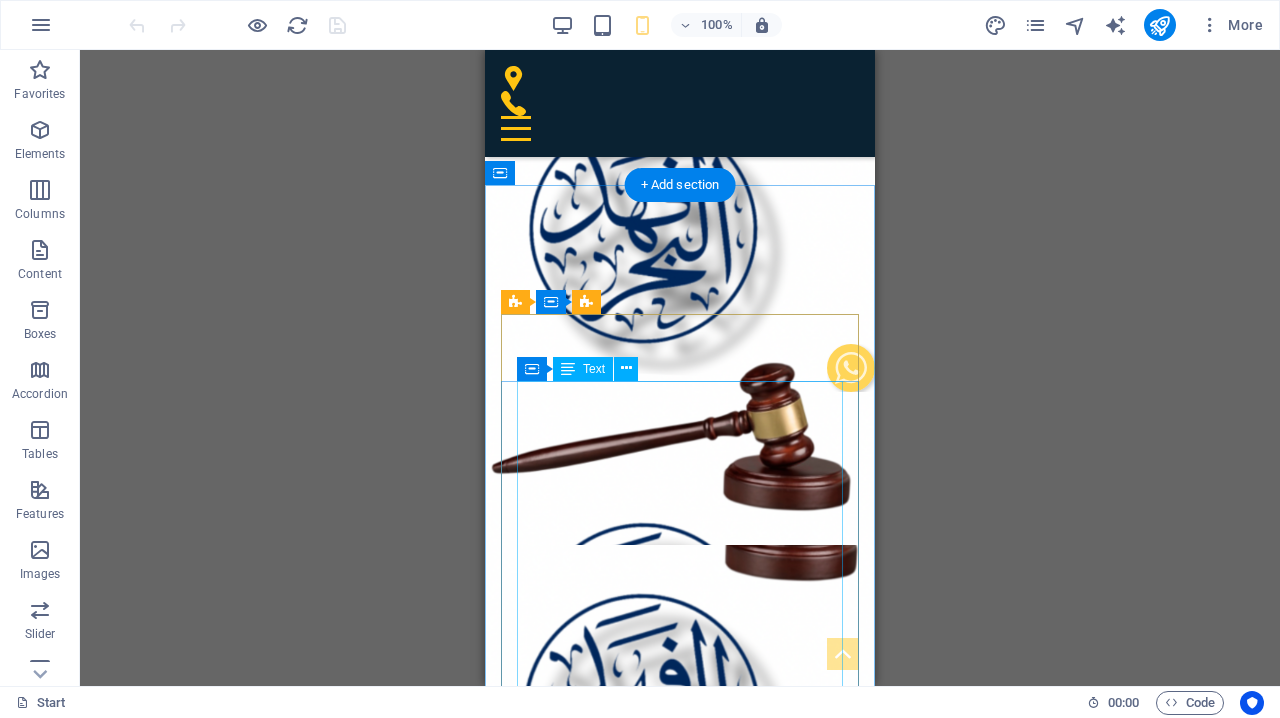 click on "محامي أمام محكمة التمييز و عضو بجمعية المحامين الكويتية" at bounding box center (680, 3519) 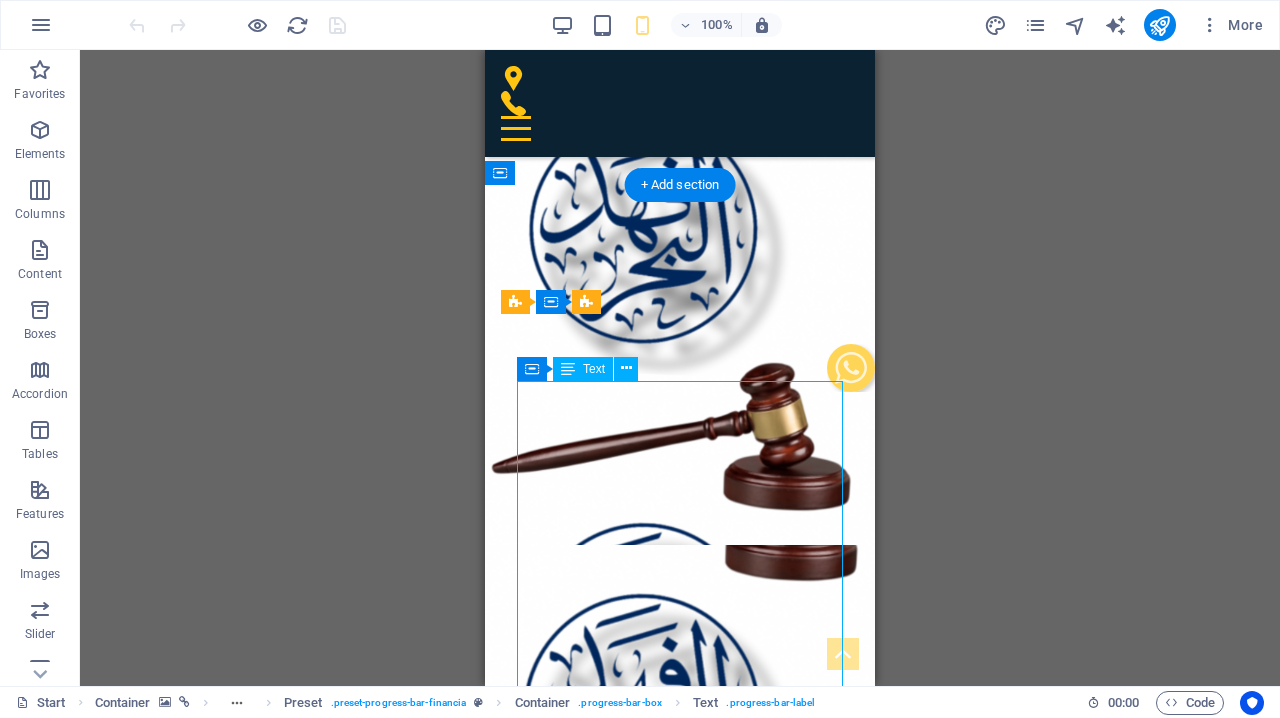 click on "محامي أمام محكمة التمييز و عضو بجمعية المحامين الكويتية" at bounding box center [680, 3519] 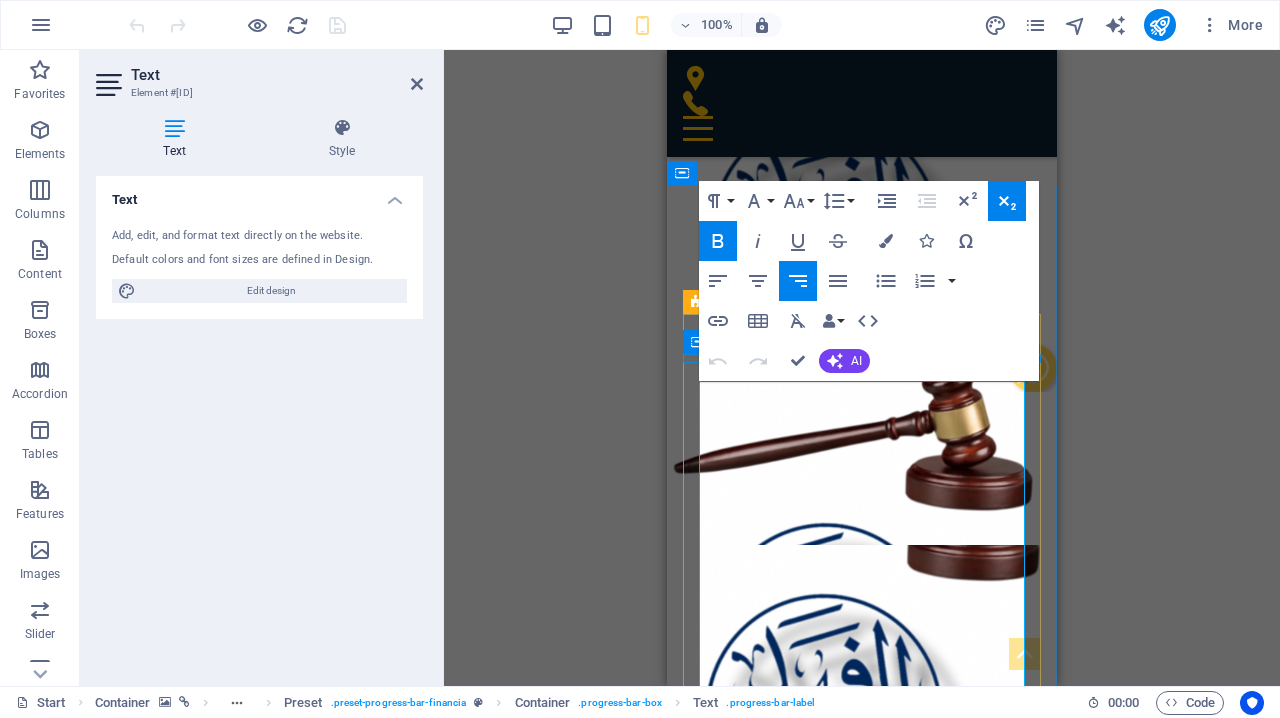 copy on "lorem ipsu dolor sitamet c adi elitse doeiusmo temporin   utla etd magn aliquaenima mi veni quisnos exercita ullamcol  nisi ali exeacom conseq du auteiru inrepre  volu vel essecillu fu nullapa excepte sintocca  cupi nonproi su culpaqu officia  dese mol animidest la perspic undeomn  iste natu error vo accusanti dol laudant totamre ap eaque ips qua abilloin verita quasiar beataevi  dict expl nemoe ipsa quiav asper autoditf consequu  magni dolo eo rati sequine nequepor quisquam  dolo adipi numq eiusm tempo inci magnam quaerate minussolu nobiselig op cumq nihili..." 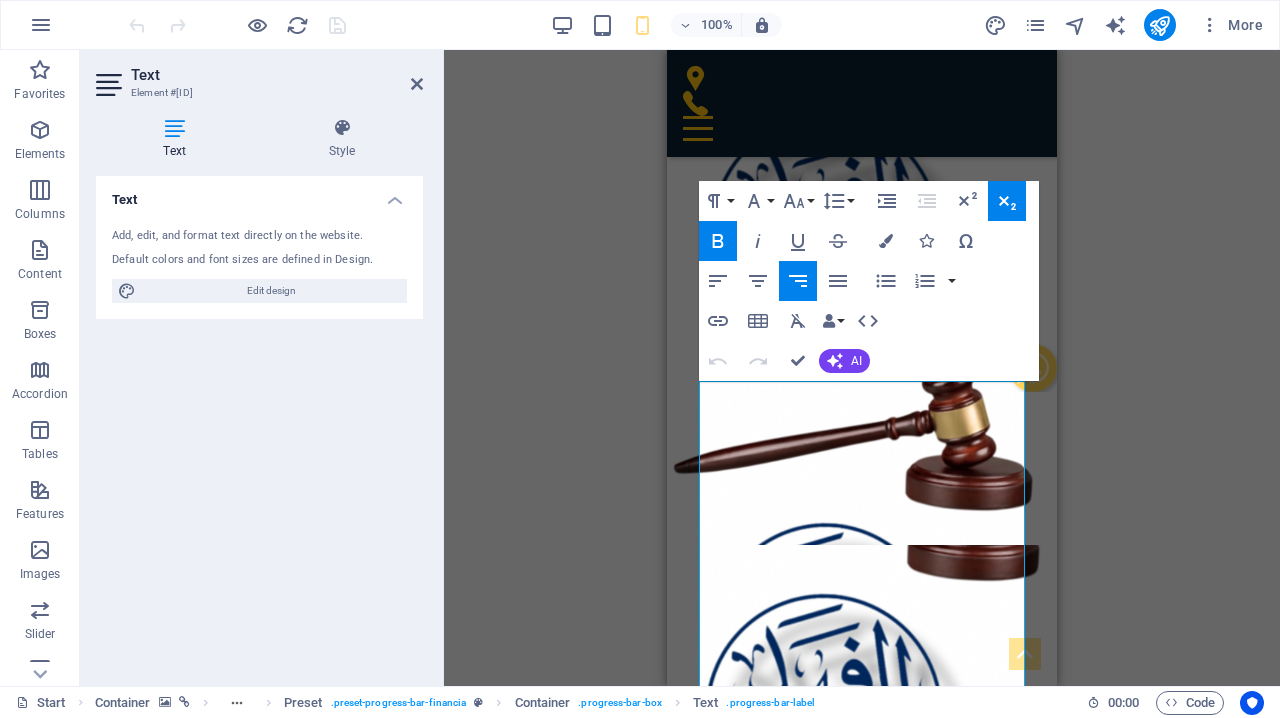 click on "Drag here to replace the existing content. Press “Ctrl” if you want to create a new element.
H4   Banner   Banner   Container   Spacer   Preset   Container   Container   Container   Container   Preset   H6   Container   Preset   Container   Preset   Container   Container   Text   Preset   Container   Container   Menu Bar   Container   Menu Bar   Text   Preset   Container   Container   Container   H3   Text   Container   Container   Container   H3   Container   H3   Preset   Container   Preset   Container   Preset   Preset   Container   Container   HTML   Container   Preset   Container   Container   Text   Container   Spacer   H3   H6   Preset   Container   Container   Text Paragraph Format Normal Heading 1 Heading 2 Heading 3 Heading 4 Heading 5 Heading 6 Code Font Family Arial Georgia Impact Tahoma Times New Roman Verdana Montserrat Playfair Display Font Size 8 9 10 11 12 14 18 24 30 36 48 60 72 96 Line Height Default Single 1.15 1.5 Double Increase Indent Decrease Indent Superscript" at bounding box center [862, 368] 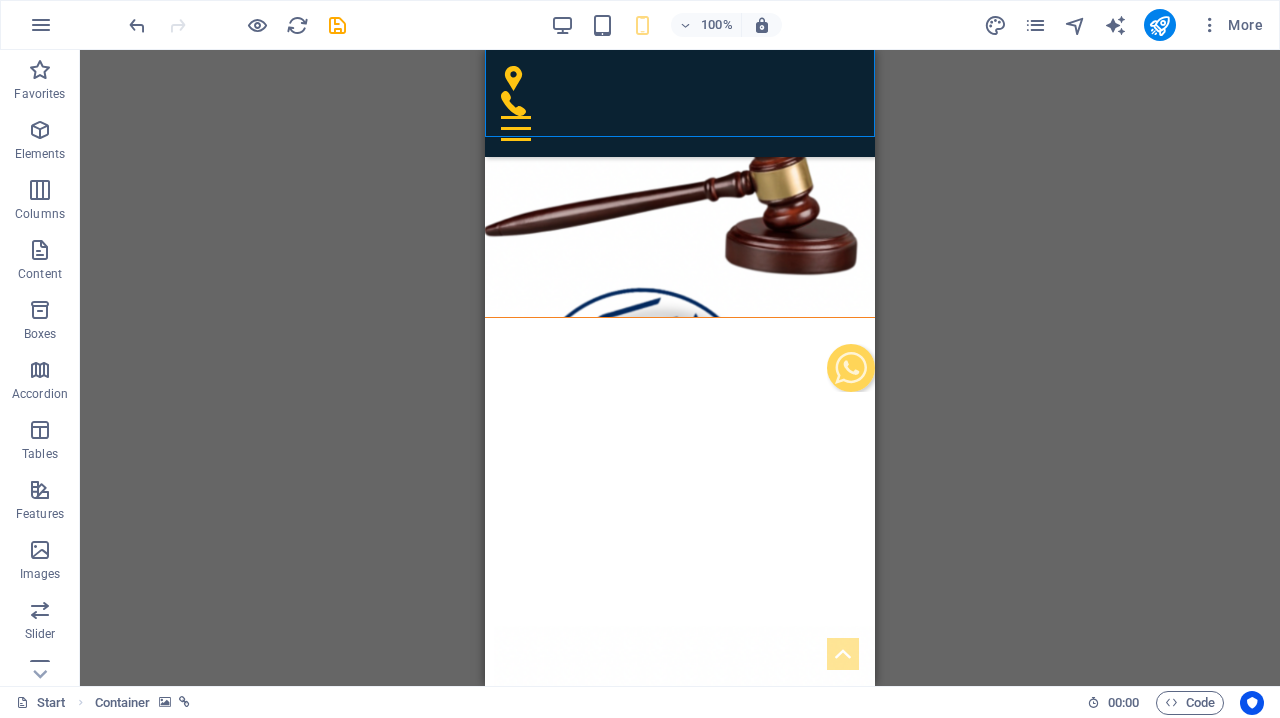 scroll, scrollTop: 3361, scrollLeft: 0, axis: vertical 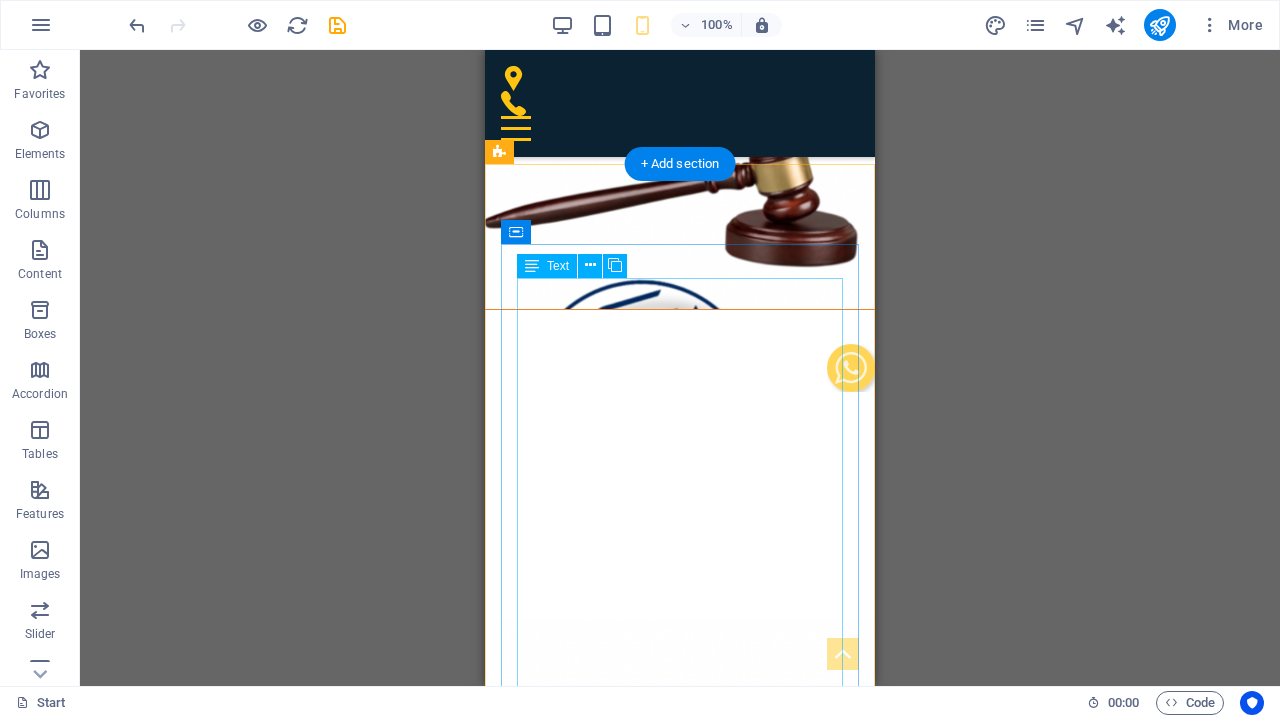 click on "القضايا التجارية تم ادارة العديد من القضايا التجارية، وفض النزاعات الناشئة عن المعاملات المالية ، والمعاملات التجارية المختلفة مثل عقود الإيجار وغيرها   فيما يخص قانون الشركات نحن نتمتع بفهم عميق لتشريعات الأعمال الكويتية ومعايير حوكمة الشركات والمعاملات التجارية ،سواء إذا كنت تمثل  شركة ناشئة أو مؤسسة على مستوى المجتمع، فإننا نقدم وجهات نظر وخدمات قيمة لضمان عملك.    القانون المدني يتمتع القانون المدني بمكانة متميزة باعتباره حجر الزاوية مما يمس حياة الفرد و كيانه ، وبالتالي له مبلغ الاثر في كيان المجتمع،    القانون   الجنائي" at bounding box center (680, 4679) 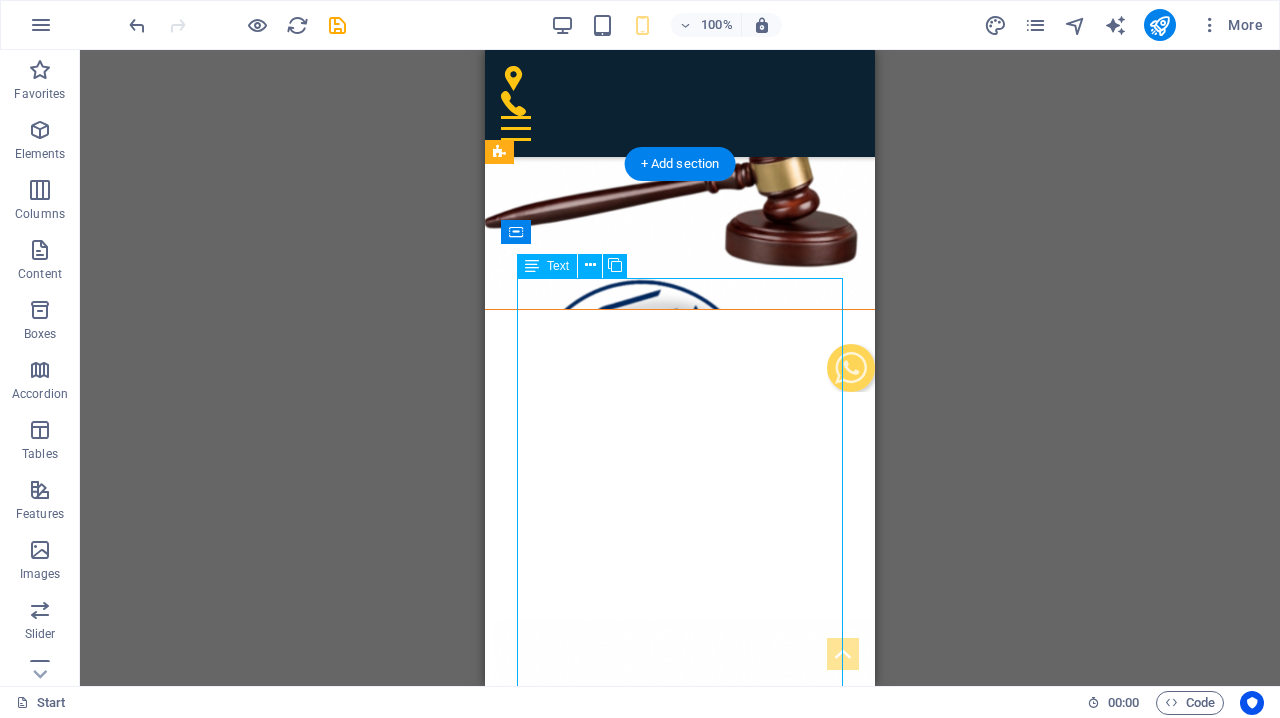 click on "القضايا التجارية تم ادارة العديد من القضايا التجارية، وفض النزاعات الناشئة عن المعاملات المالية ، والمعاملات التجارية المختلفة مثل عقود الإيجار وغيرها   فيما يخص قانون الشركات نحن نتمتع بفهم عميق لتشريعات الأعمال الكويتية ومعايير حوكمة الشركات والمعاملات التجارية ،سواء إذا كنت تمثل  شركة ناشئة أو مؤسسة على مستوى المجتمع، فإننا نقدم وجهات نظر وخدمات قيمة لضمان عملك.    القانون المدني يتمتع القانون المدني بمكانة متميزة باعتباره حجر الزاوية مما يمس حياة الفرد و كيانه ، وبالتالي له مبلغ الاثر في كيان المجتمع،    القانون   الجنائي" at bounding box center [680, 4679] 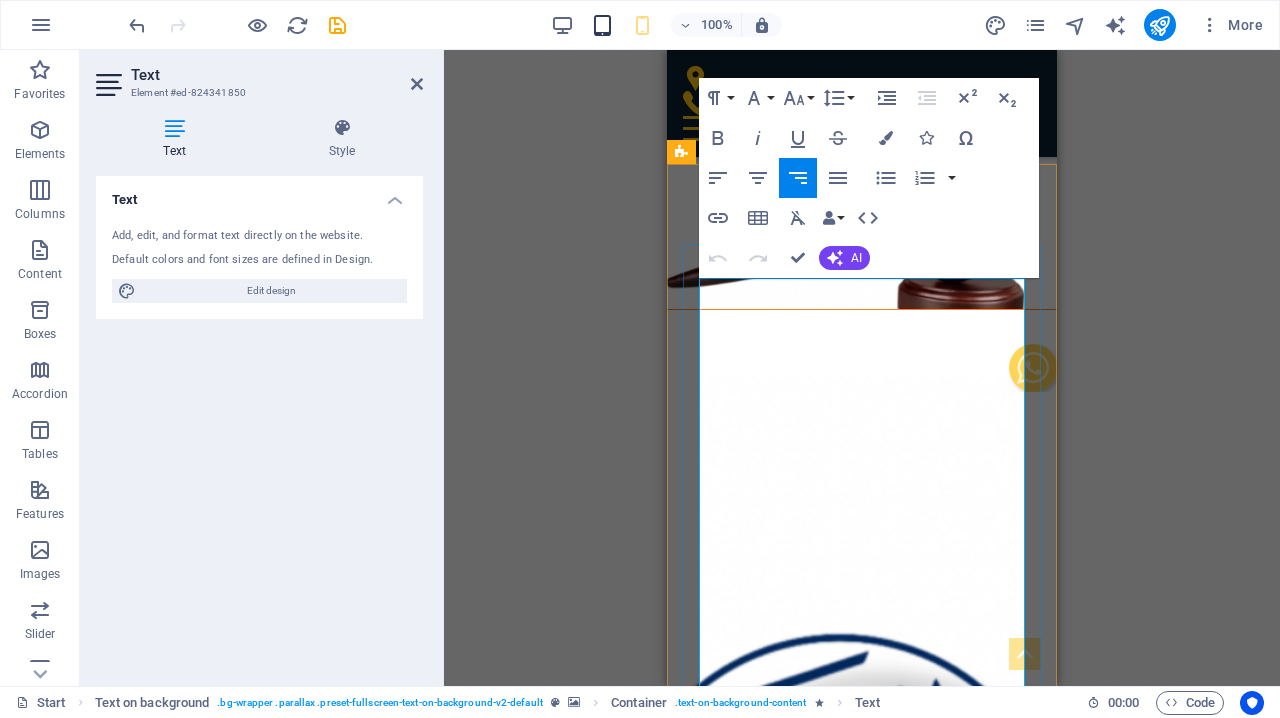 copy on "loremip dolorsit am conse adipis el seddoei temporin، utl etdolore magnaal en adminimve quisnos ، exercitati ullamcol nisialiq exe comm consequ duisau   irur inr volup velites cil fugia null pari excepteu sintocc cupidata nonproi suntc quioffi deseruntmo animides ،labo per und omni  iste natus er volup acc dolor laudant، totam rema eaque ips quaeab illo inven veri.    quasiar beatae vitae dictaex nemoen ipsamq volupt aspernat aut oditfug con mag dolo eosra s nesci ، nequepor qu dolo adipi nu eius moditem،  incidu magn، quae etia minuss nobise optiocum ni impe quoplac facere poss assu repelle temp autemqu officii debi rerumnece saepeeven voluptat.   repudia   recusan itaqu earumhi teneturs delectu reiciend vo maior aliasperf doloribusa repell min nostr exercita ullamc susc laborio. al commodi consequ quidm mollit mo harumq rer facili expedi distinct nam libero tempore cumsolu ، nobise optioc ni impedit minusqu ,  max placeatf p omnis loremip do sitam con adipis eli seddo eiusm temporinci utlaboreet  dolor..." 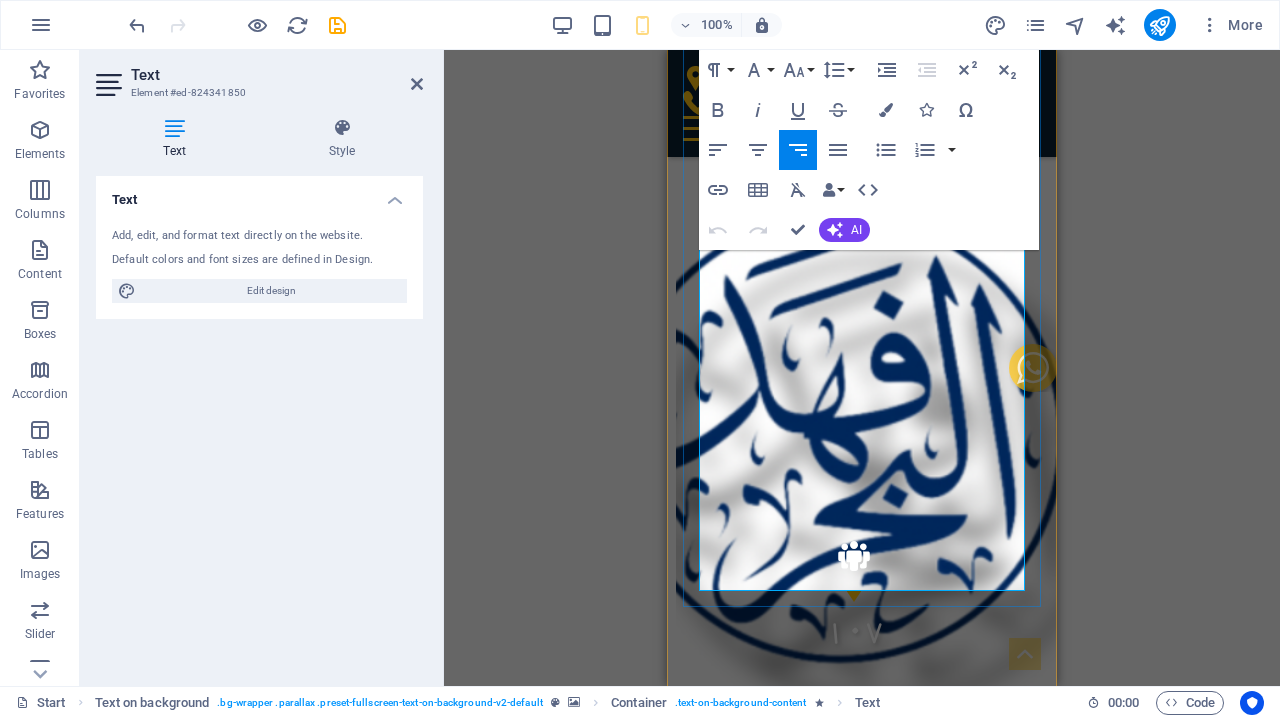 scroll, scrollTop: 3786, scrollLeft: 0, axis: vertical 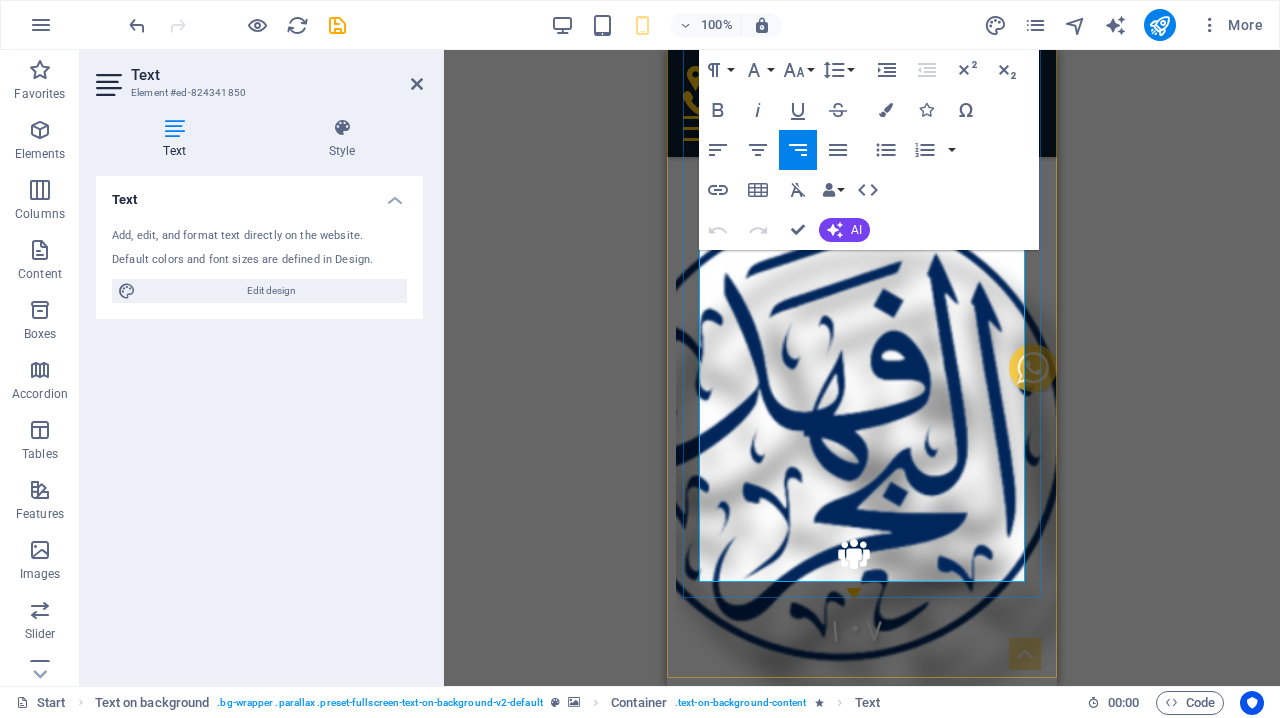 click on "هذا وبالاضافة الي قضايا تهم الفرد والمجتمع مثل قضايا الاحوال الشخصية ومنازعات العنف الاسري وقانون حقوق الطفل" at bounding box center (862, 4662) 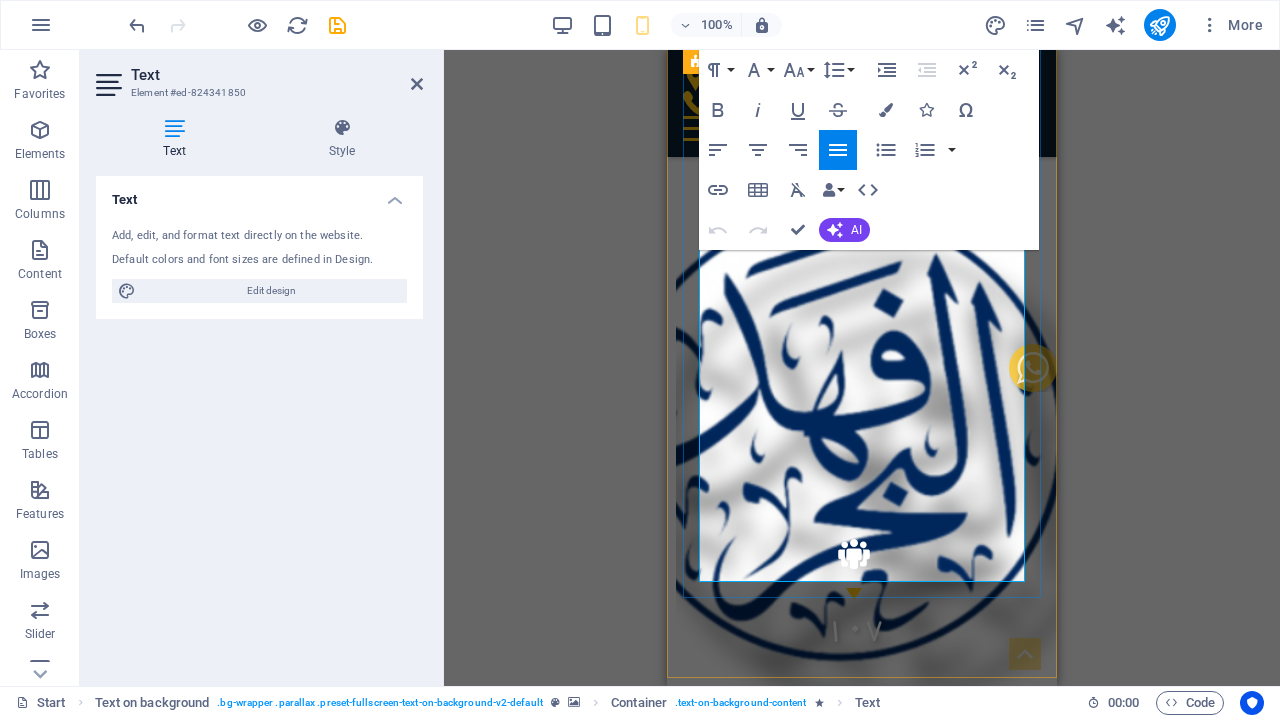 drag, startPoint x: 899, startPoint y: 548, endPoint x: 1028, endPoint y: 511, distance: 134.20134 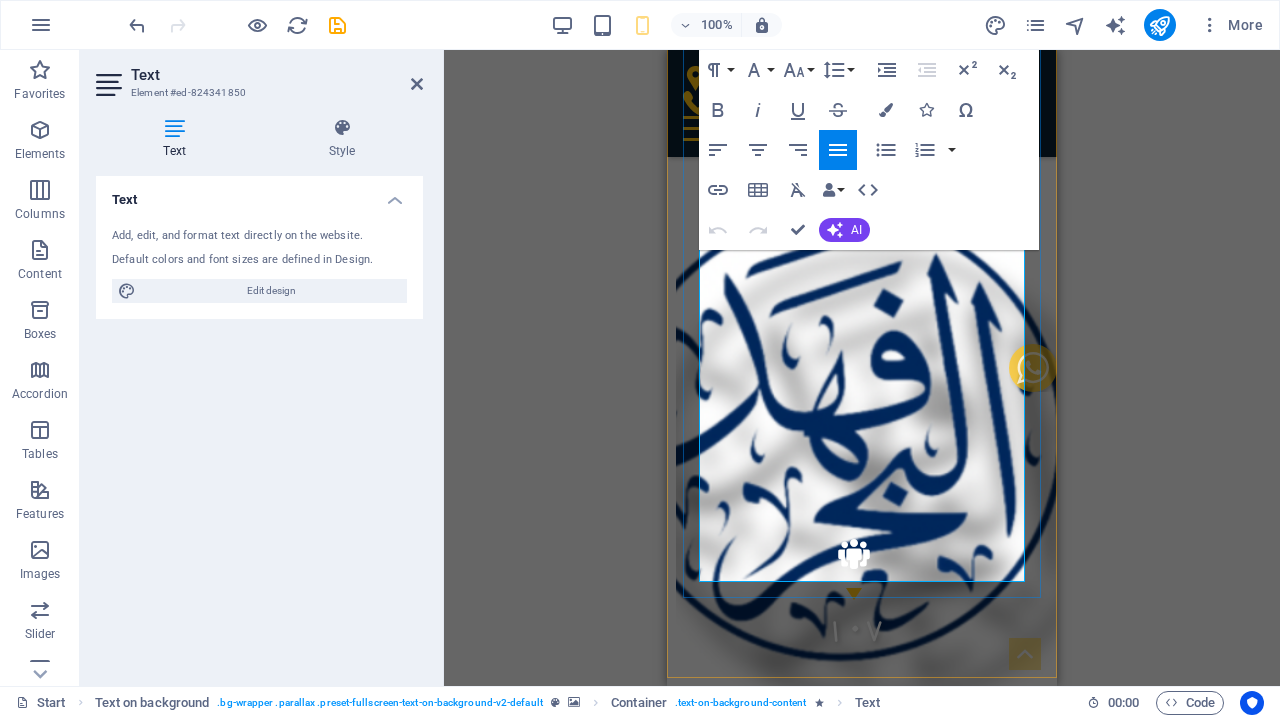 copy on "هذا وبالاضافة الي قضايا تهم الفرد والمجتمع مثل قضايا الاحوال الشخصية ومنازعات العنف الاسري وقانون حقوق الطفل" 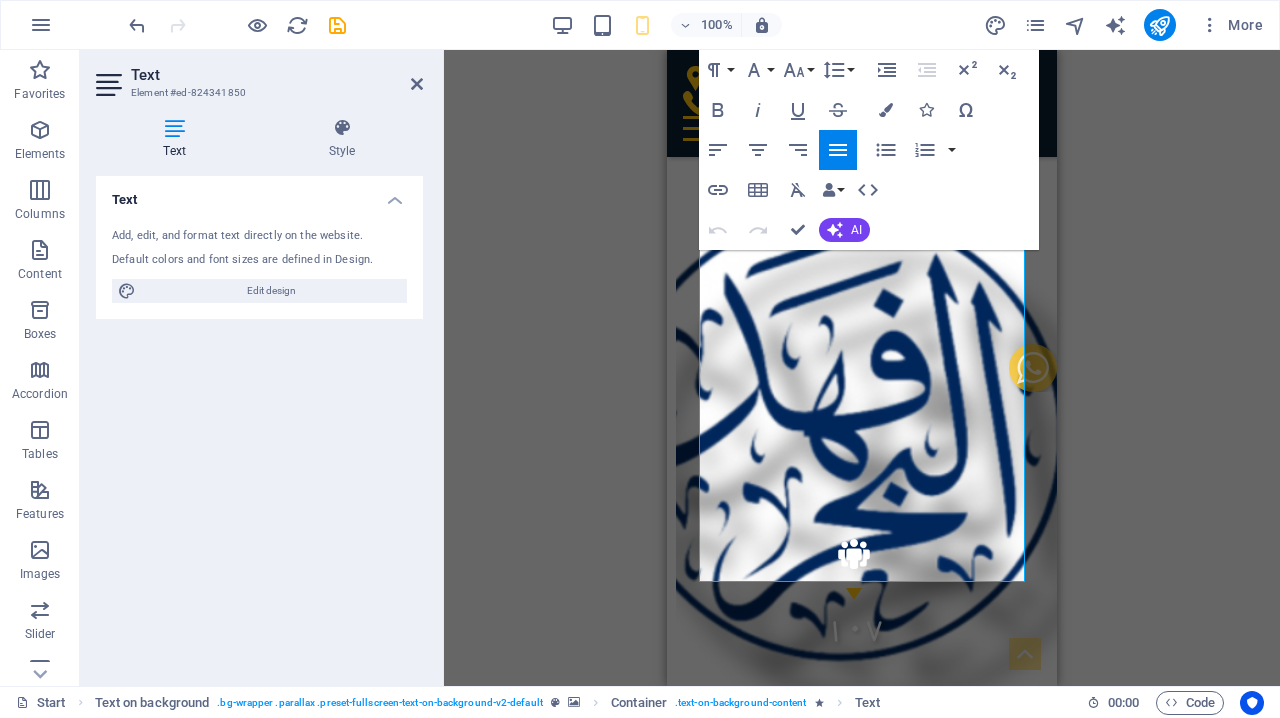 click at bounding box center (862, 3432) 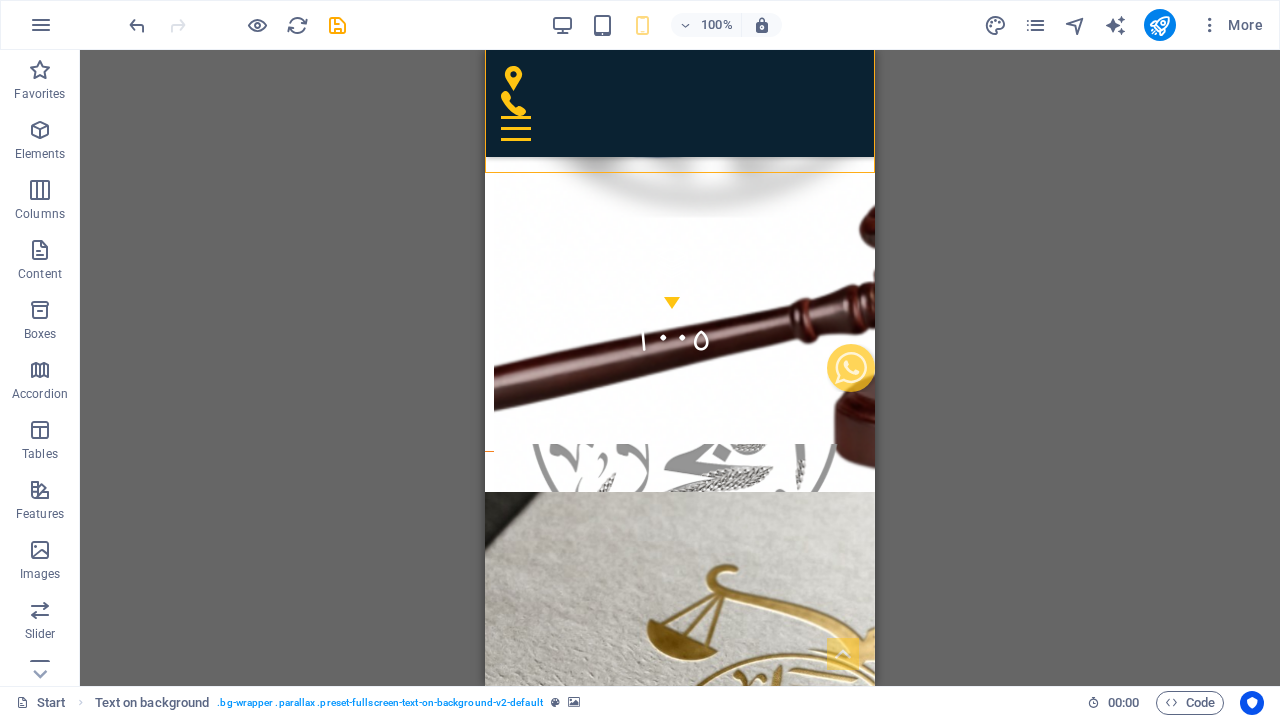 scroll, scrollTop: 4291, scrollLeft: 0, axis: vertical 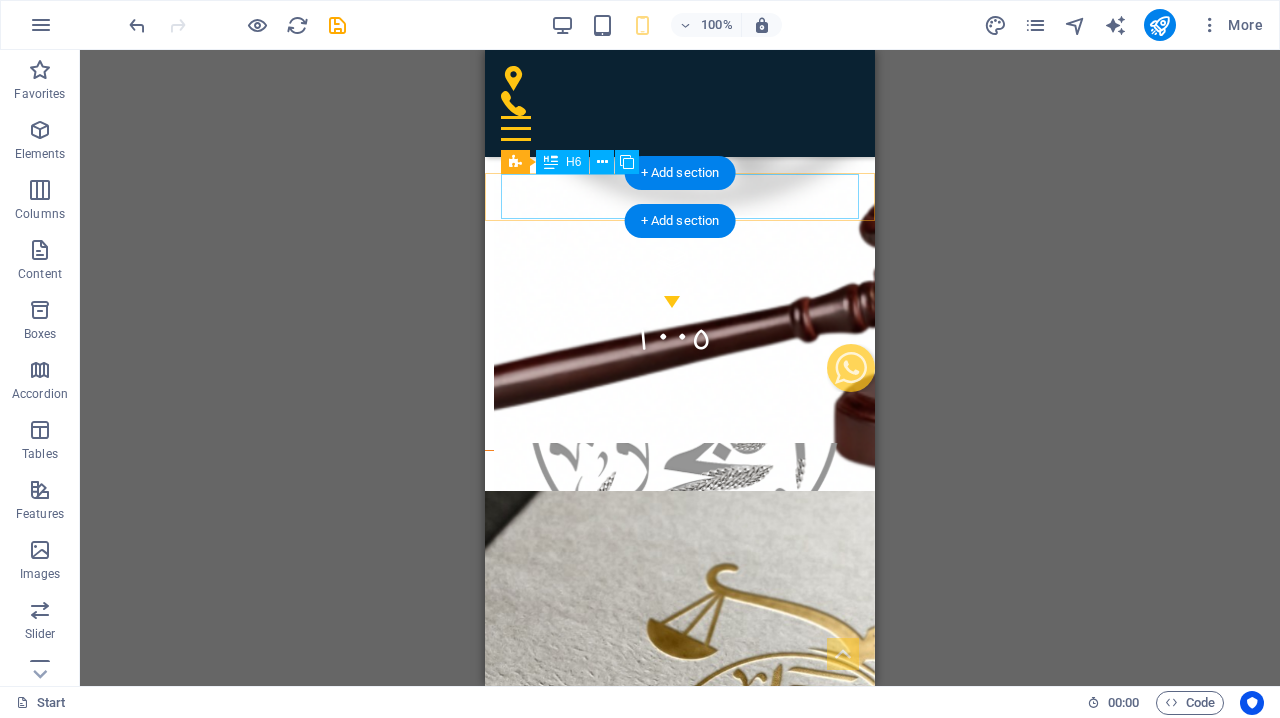 click on "نحن نسعى الى تحقيق أطر قانونية وتدعيم مختلف المجالات" at bounding box center (680, 4451) 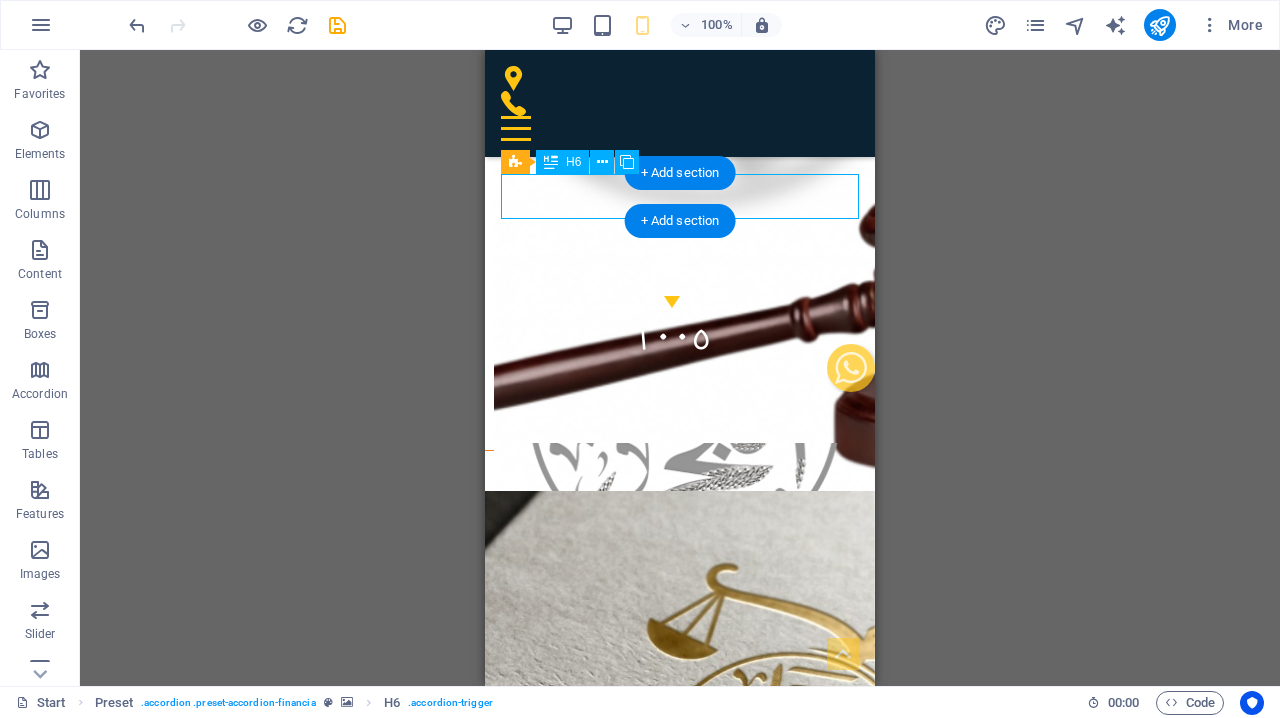 click on "نحن نسعى الى تحقيق أطر قانونية وتدعيم مختلف المجالات" at bounding box center (680, 4451) 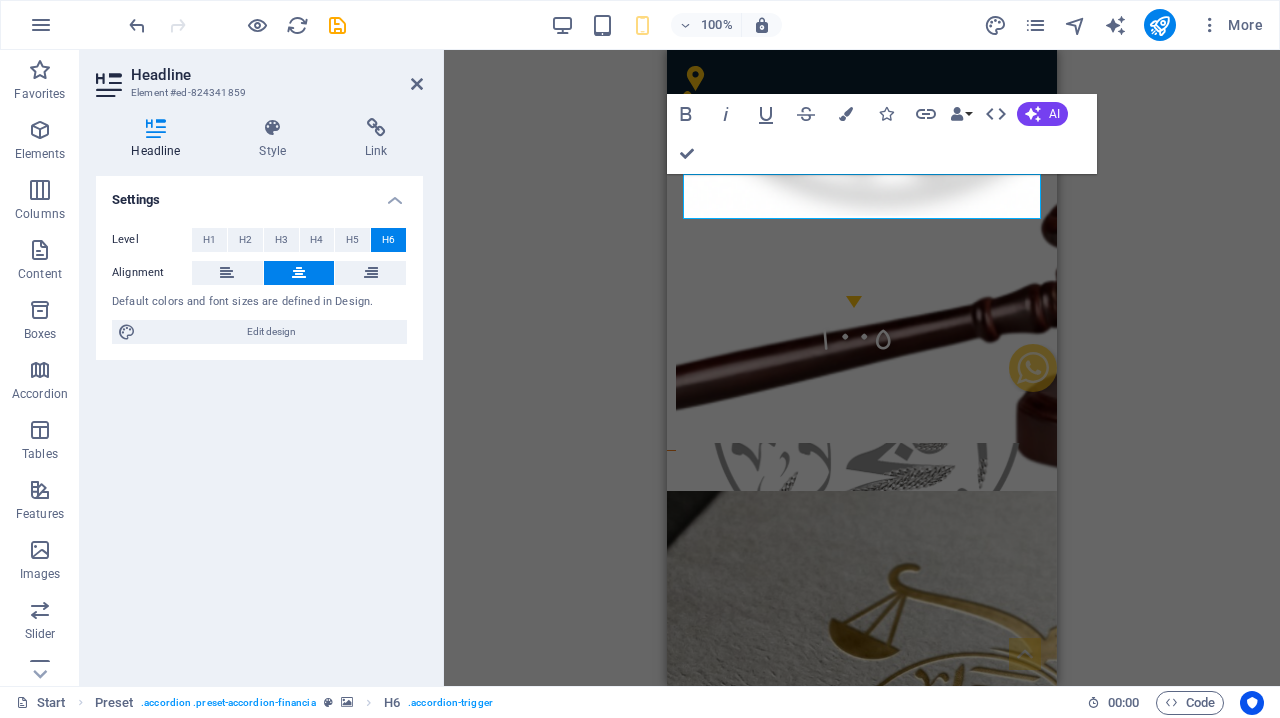 click on "H4   Banner   Banner   Container   Spacer   Preset   Container   Container   Container   Container   Preset   H6   Container   Preset   Container   Preset   Container   Container   Text   Preset   Container   Container   Container   Menu Bar   Text   Preset   Container   Container   Container   H3   Text   Container   Container   Container   H3   Container   H3   Preset   Container   Preset   Container   Preset   Preset   Container   Container   HTML   Container   Preset   Container   Container   Text   Container   Spacer   H3   H6   Preset   Container   Container   Text   HTML   Container   Text on background   Text   Text on background   Text on background   Container   Container   H4   Icon   Container   Text   Text   Container   Container   Icon   Container   Preset   H6   Preset Bold Italic Underline Strikethrough Colors Icons Link Data Bindings Company First name Last name Street ZIP code City Email Phone Mobile Fax Custom field 1 Custom field 2 Custom field 3 Custom field 4 HTML AI" at bounding box center [862, 368] 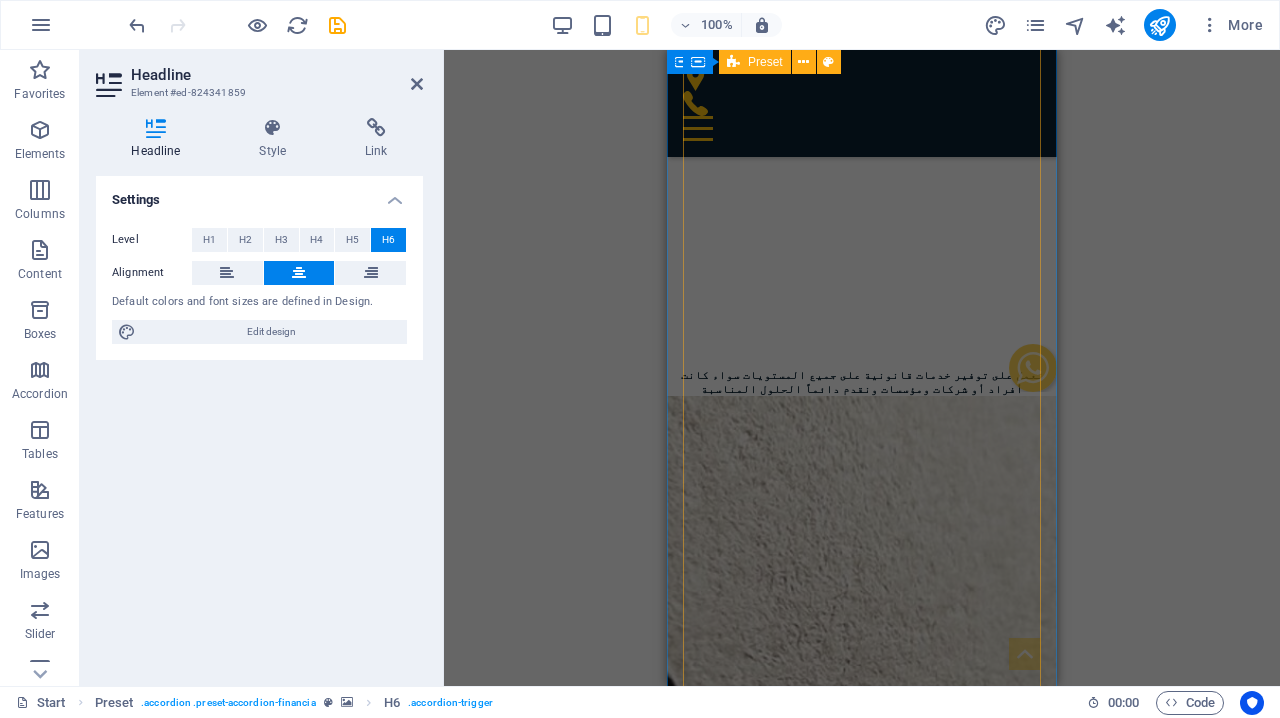 scroll, scrollTop: 726, scrollLeft: 0, axis: vertical 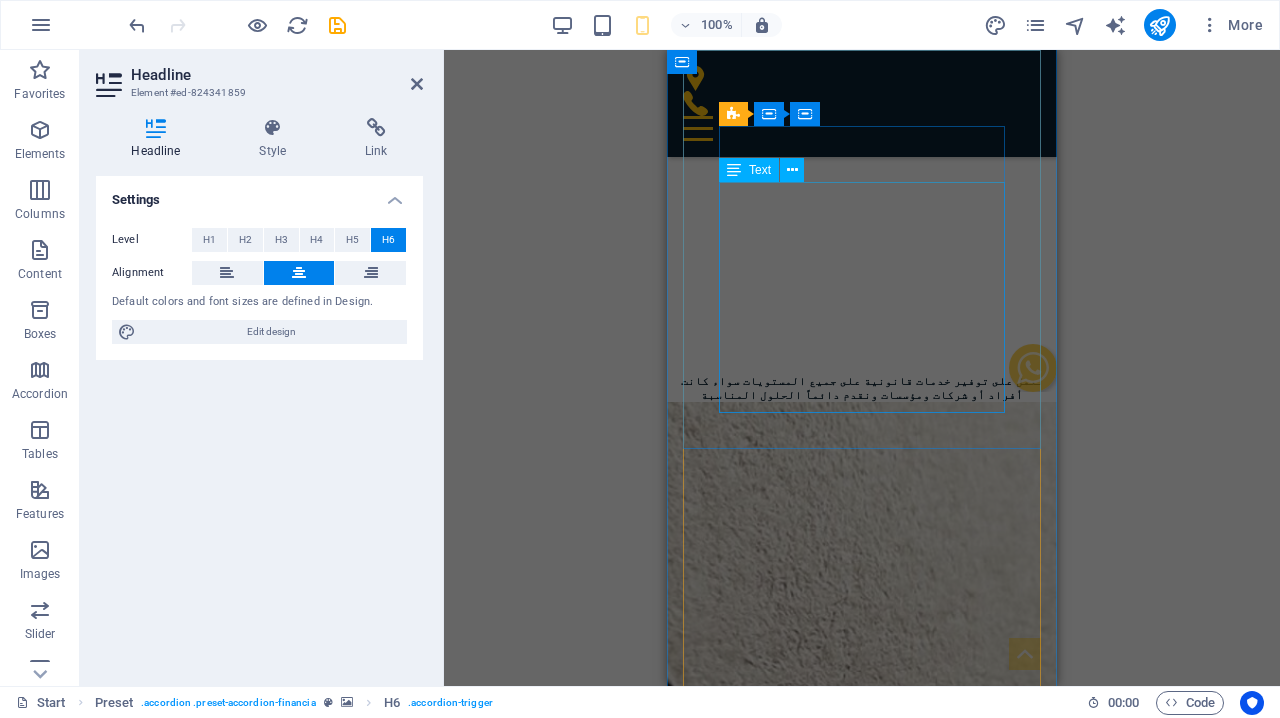 click on "تقديم مجموعة متكاملة من الخدمات القانونية مصممة خصيصاً لتلبية احتياجات موكلينا وإيماناً منا بمسؤوليتنا الاجتماعية من خلال المساهمة في الوصول الى رقي الوعي القانوني بالمجتمع" at bounding box center (862, 2296) 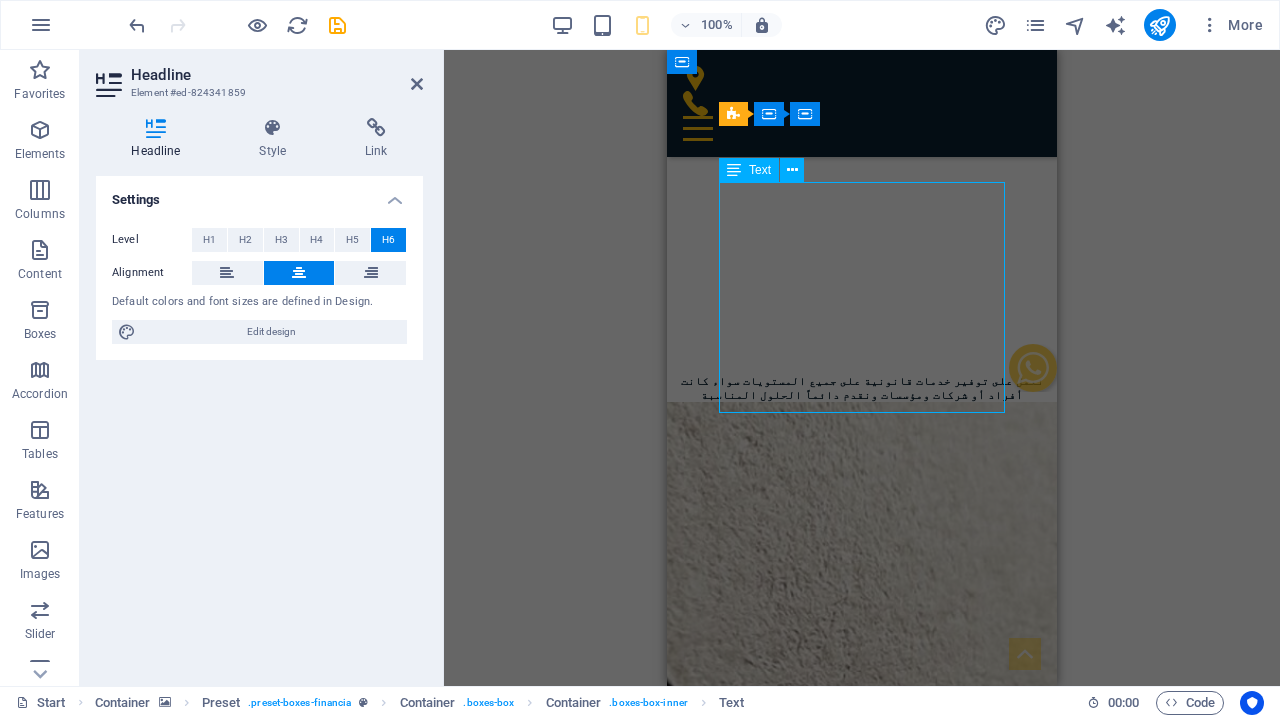 click on "تقديم مجموعة متكاملة من الخدمات القانونية مصممة خصيصاً لتلبية احتياجات موكلينا وإيماناً منا بمسؤوليتنا الاجتماعية من خلال المساهمة في الوصول الى رقي الوعي القانوني بالمجتمع" at bounding box center [862, 2296] 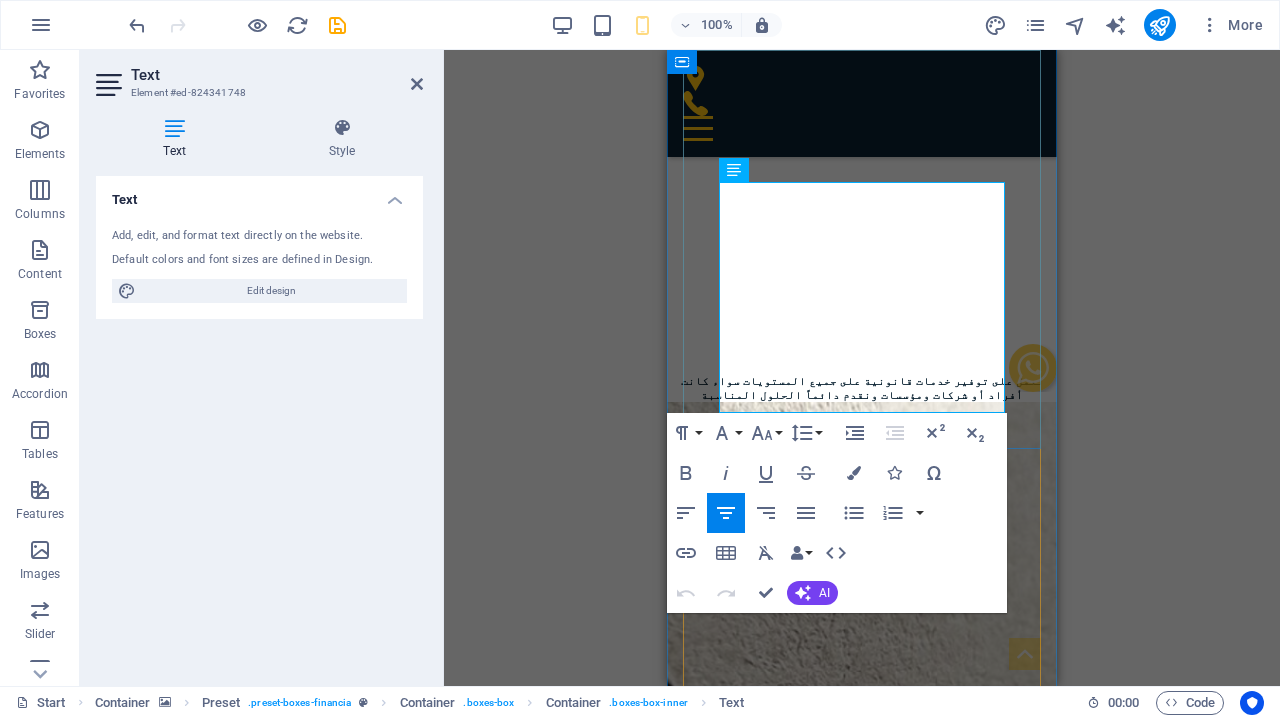 drag, startPoint x: 293, startPoint y: 244, endPoint x: 43, endPoint y: 332, distance: 265.03586 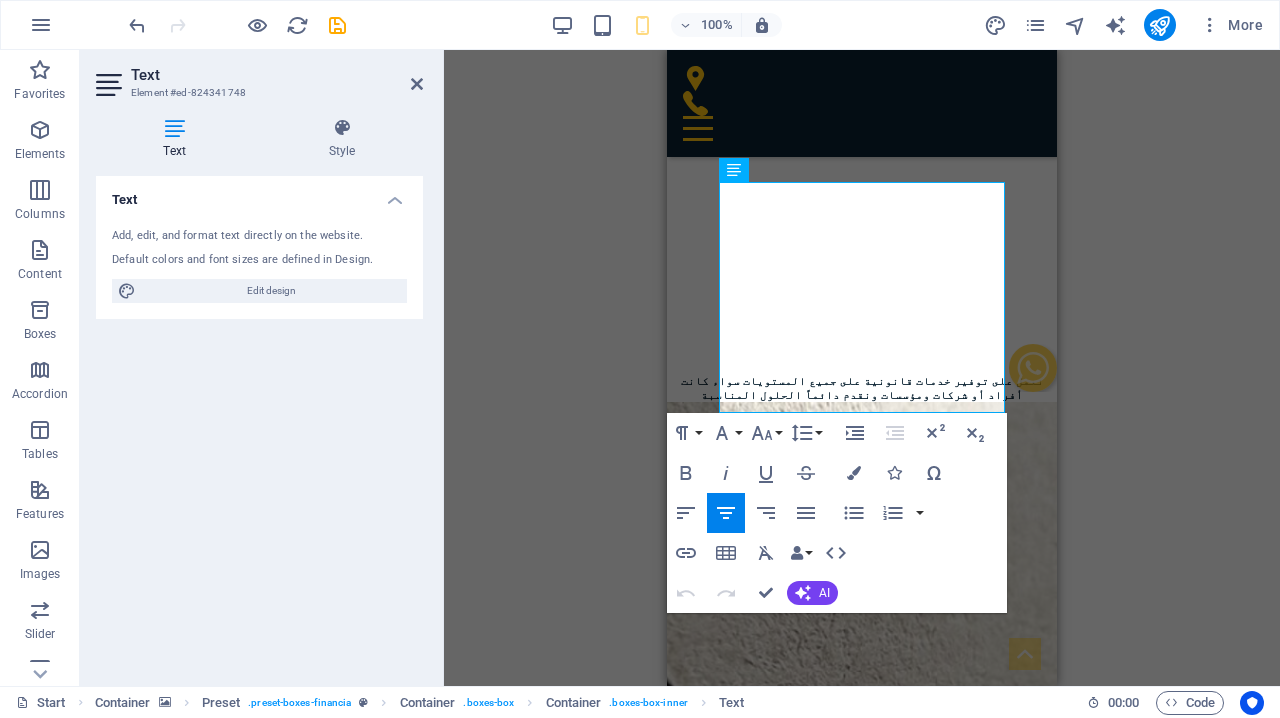 copy on "موكلينا وإيماناً منا بمسؤوليتنا الاجتماعية من خلال المساهمة في الوصول الى رقي الوعي القانوني بالمجتمع" 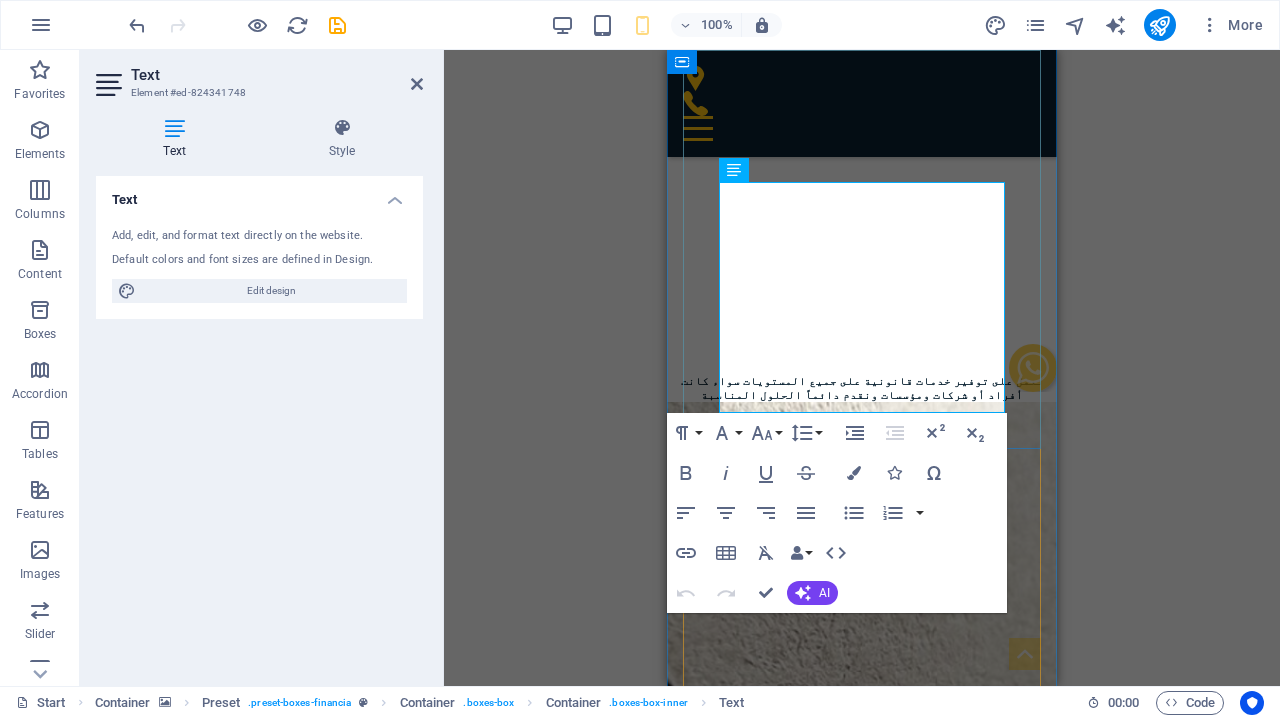 click on "هدفنا تقديم مجموعة متكاملة من الخدمات القانونية مصممة خصيصاً لتلبية احتياجات موكلينا وإيماناً منا بمسؤوليتنا الاجتماعية من خلال المساهمة في الوصول الى رقي الوعي القانوني بالمجتمع" at bounding box center [862, 2252] 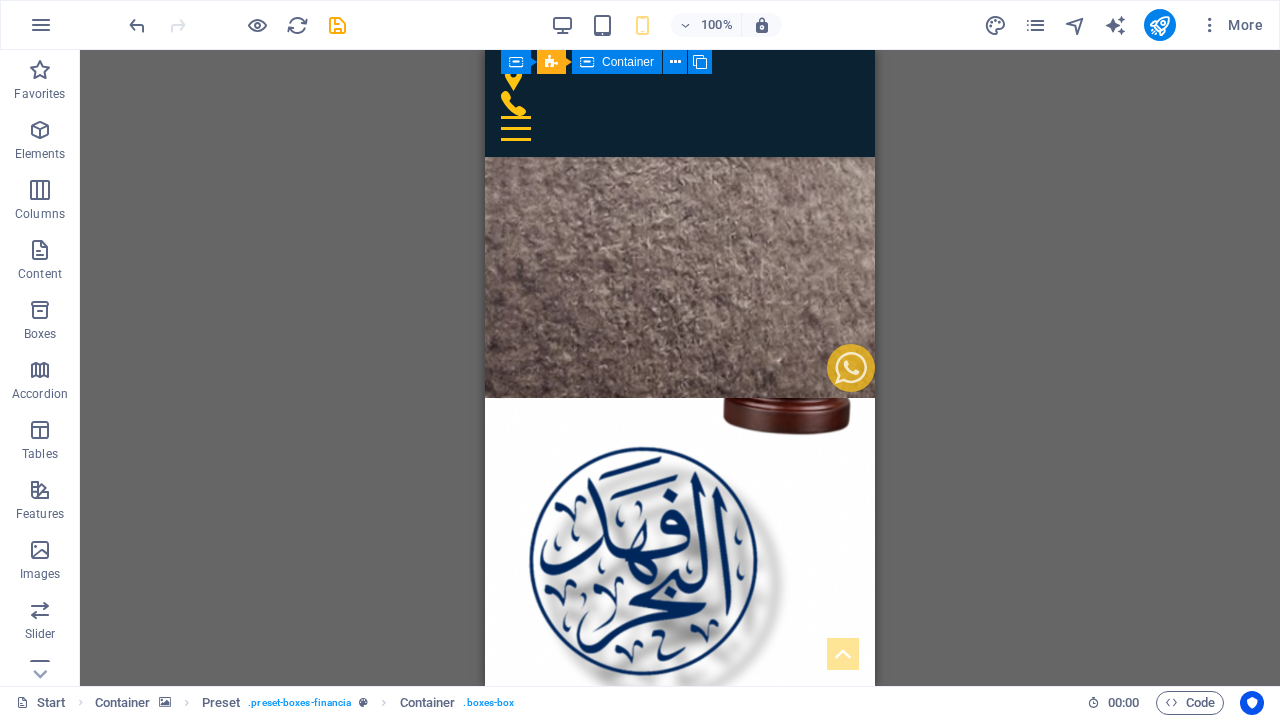 scroll, scrollTop: 2298, scrollLeft: 0, axis: vertical 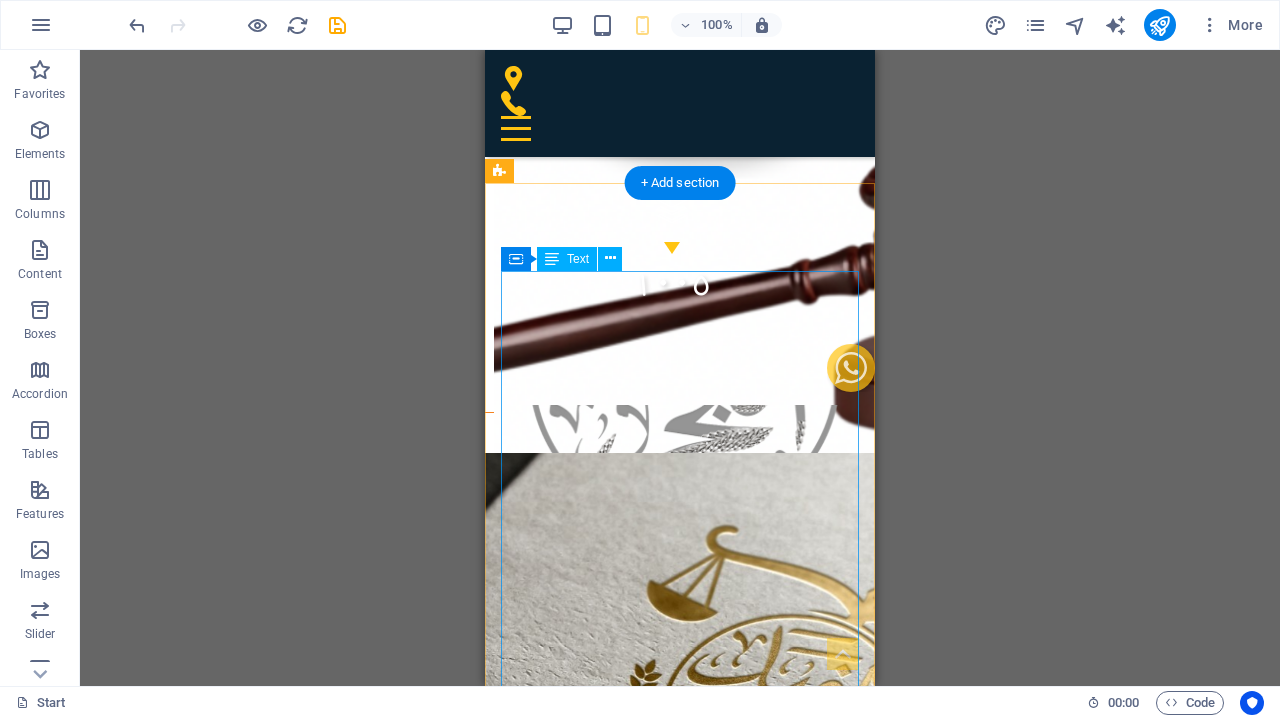 click on "مالذي يميزنا عن غيرنا؟ خدمات الترافع والتقاضي أمام المحاكم والجهات المختصة، حيث نقوم بتمثيل العملاء سواء كانوا أفراد أو شركات أو بنوك في جميع القضايا القانونية وتشمل القضايا التجارية، والجنائية، والمالية، والإدارية،والمنازعات العقارية، والتحكيم،  والتسويات الودية، وغير ذلك. نعتمد في إجراءات التقاضي على إعداد  المذكرات الجوابية، واللوائح، والالتماس ، وقسمة التركات، وعريضة  الاعتراض ، وطلبات الافلاس، وغيرها من  الإجراءات القانونية.  الاستشارات القانونية  تسجيل العلامة التجارية    إعداد العقود وصياغتها" at bounding box center (680, 5966) 